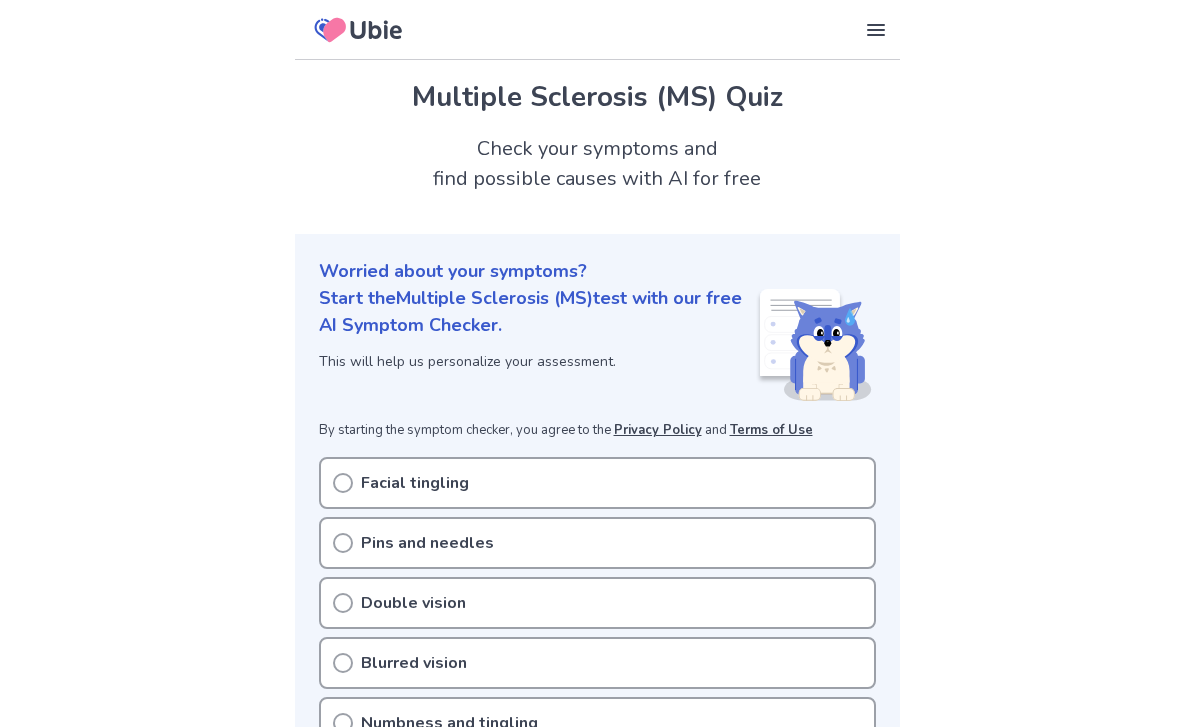 scroll, scrollTop: 0, scrollLeft: 0, axis: both 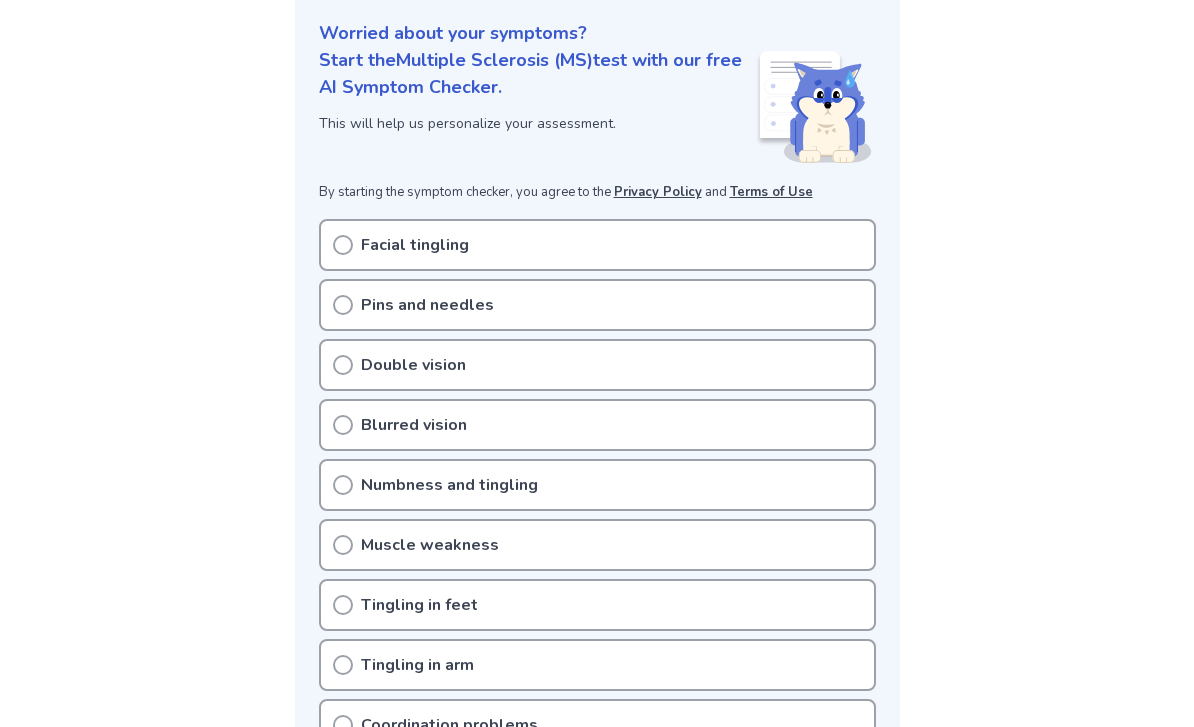 click on "Pins and needles" at bounding box center (597, 305) 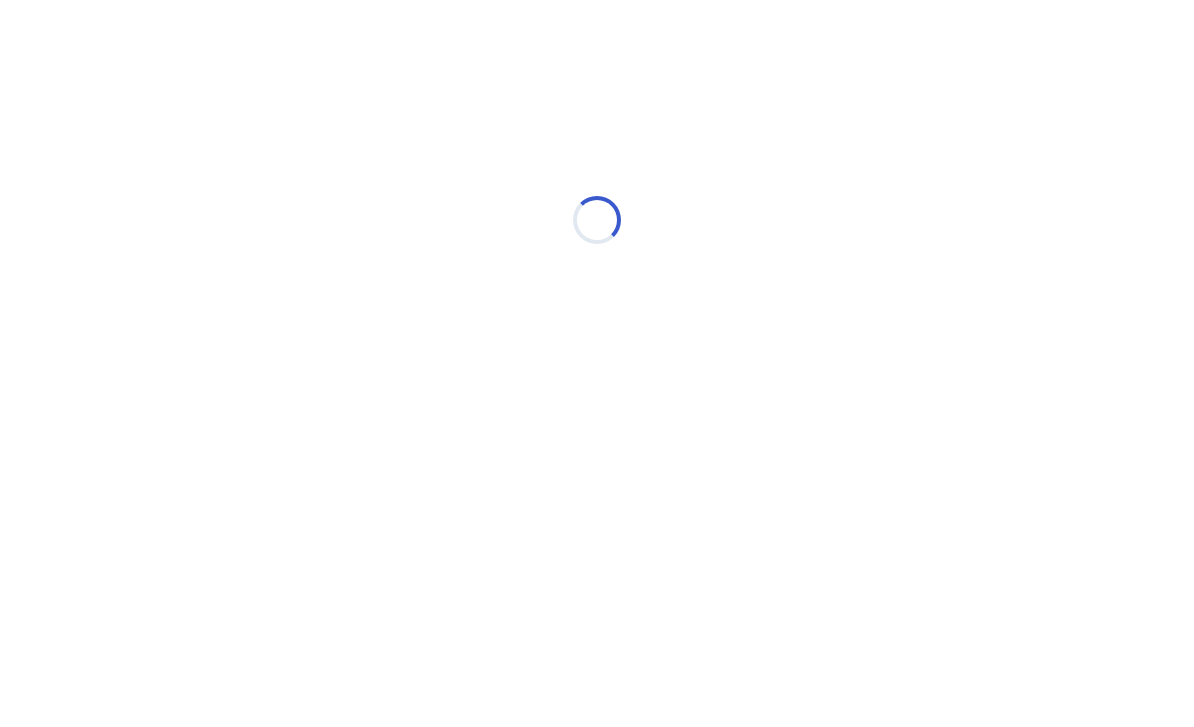 scroll, scrollTop: 0, scrollLeft: 0, axis: both 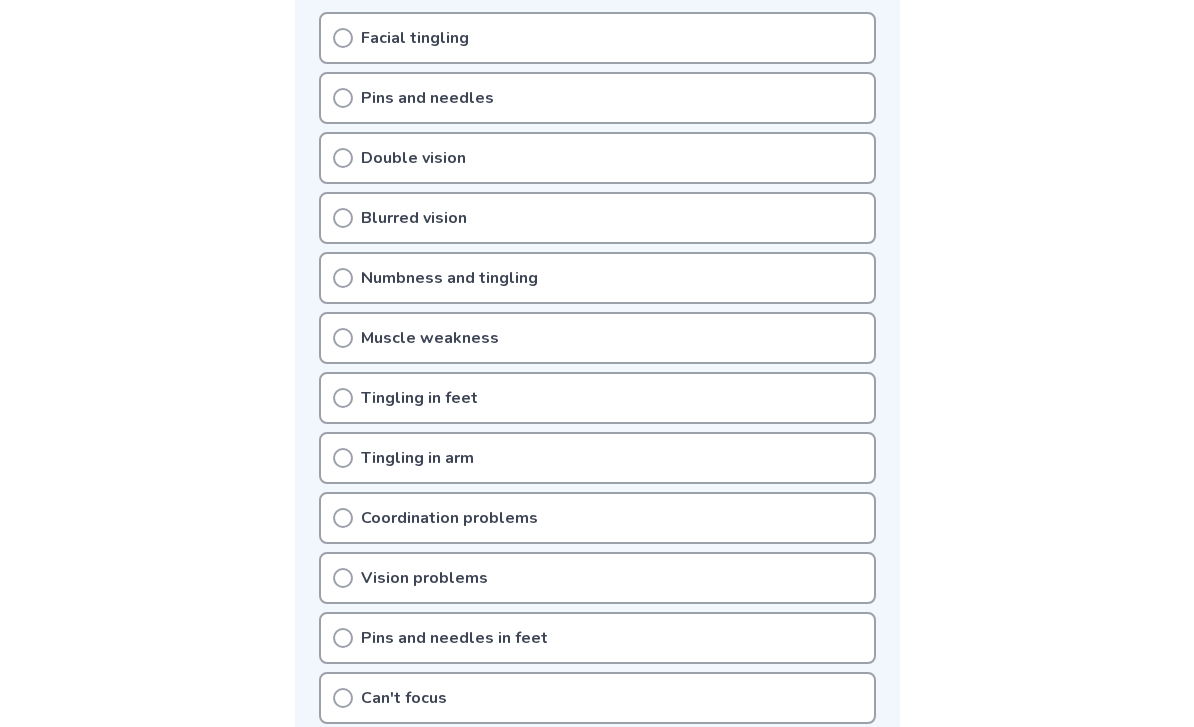 click on "Muscle weakness" at bounding box center [597, 338] 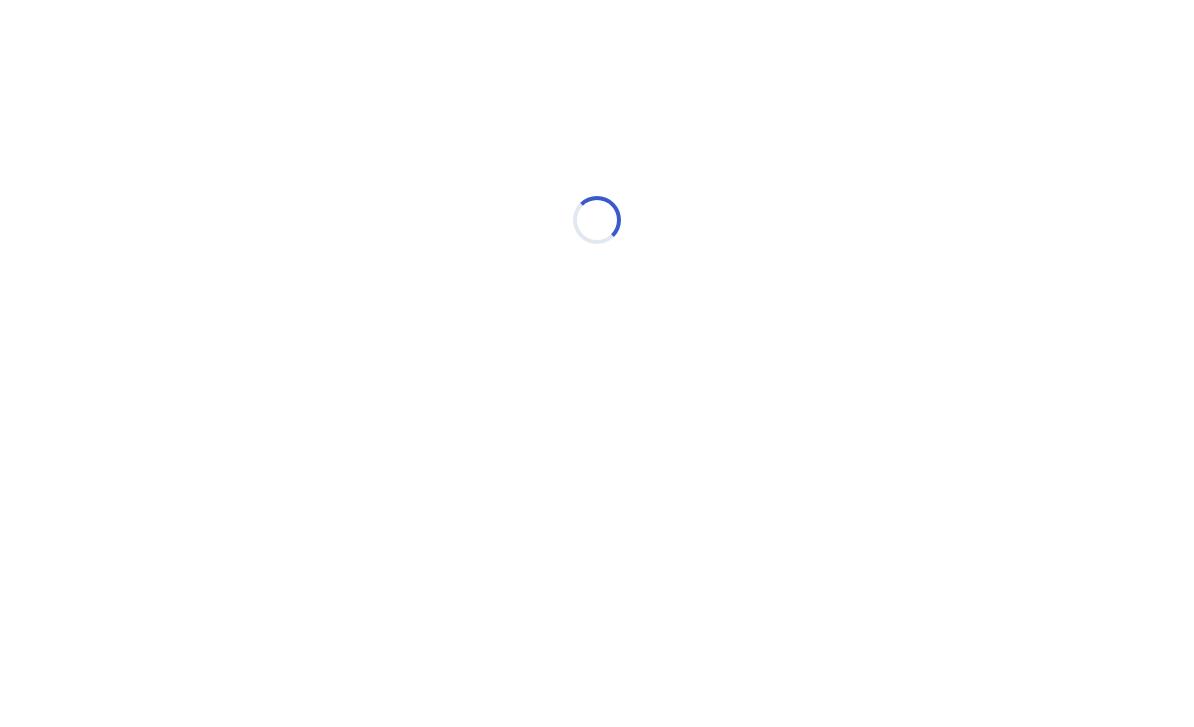 scroll, scrollTop: 0, scrollLeft: 0, axis: both 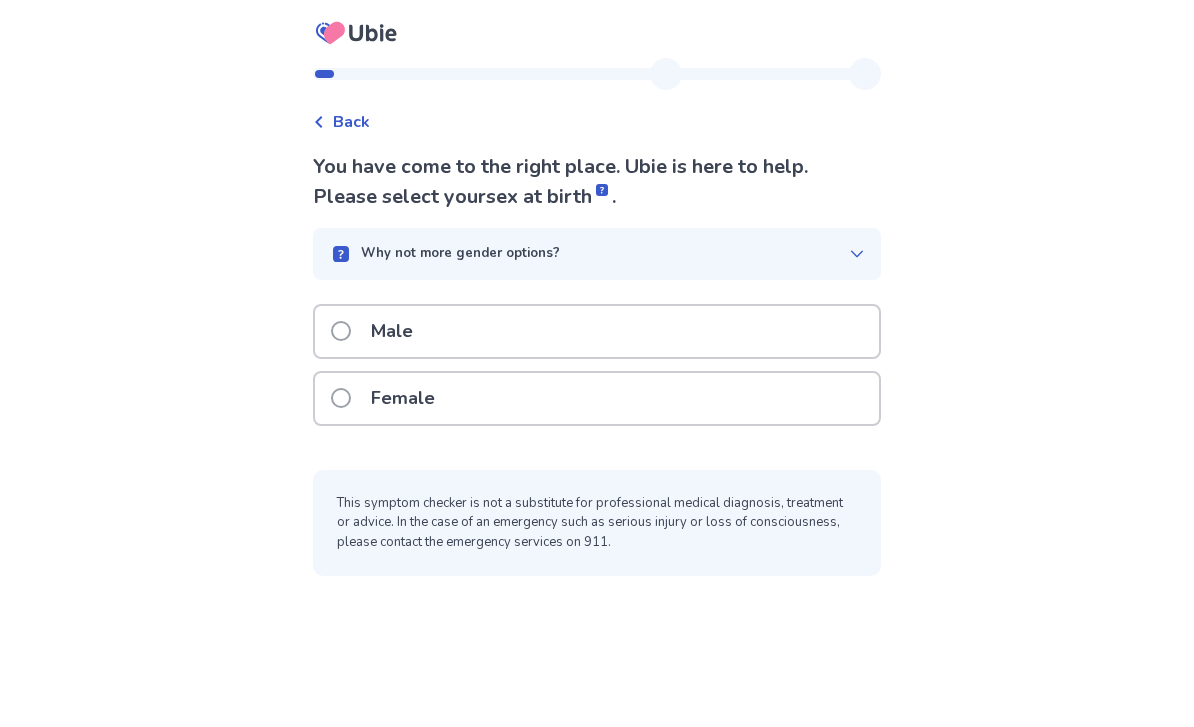 click on "Female" at bounding box center [597, 398] 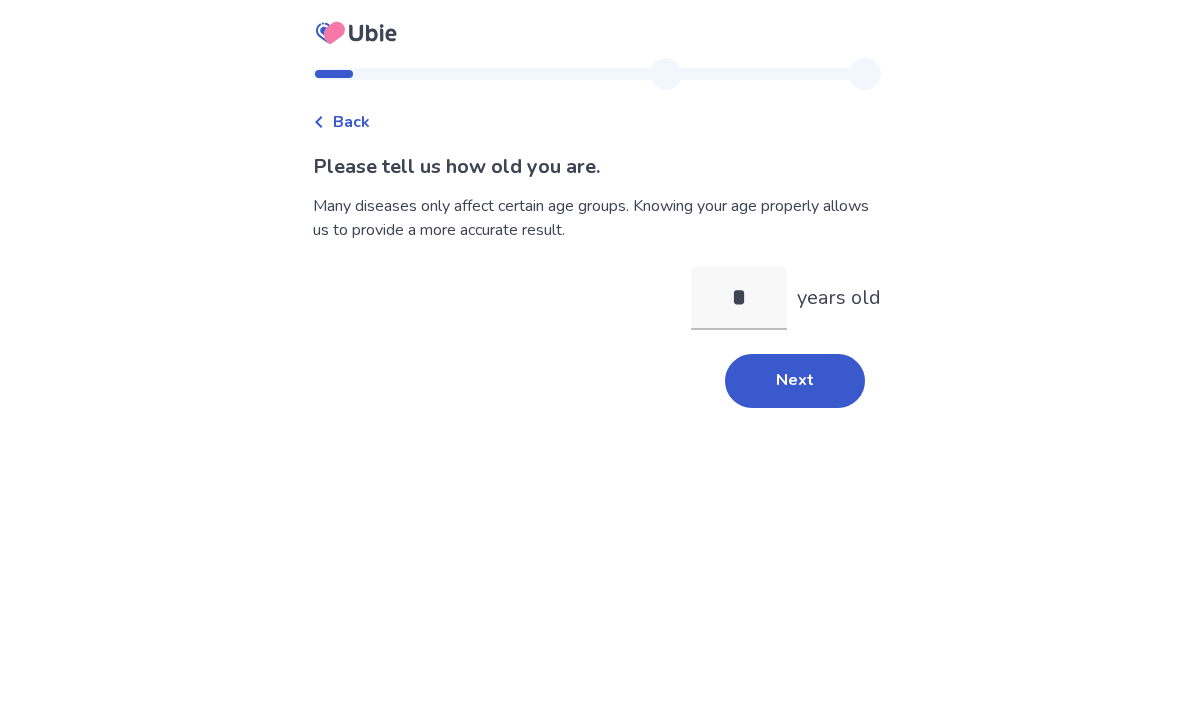 type on "**" 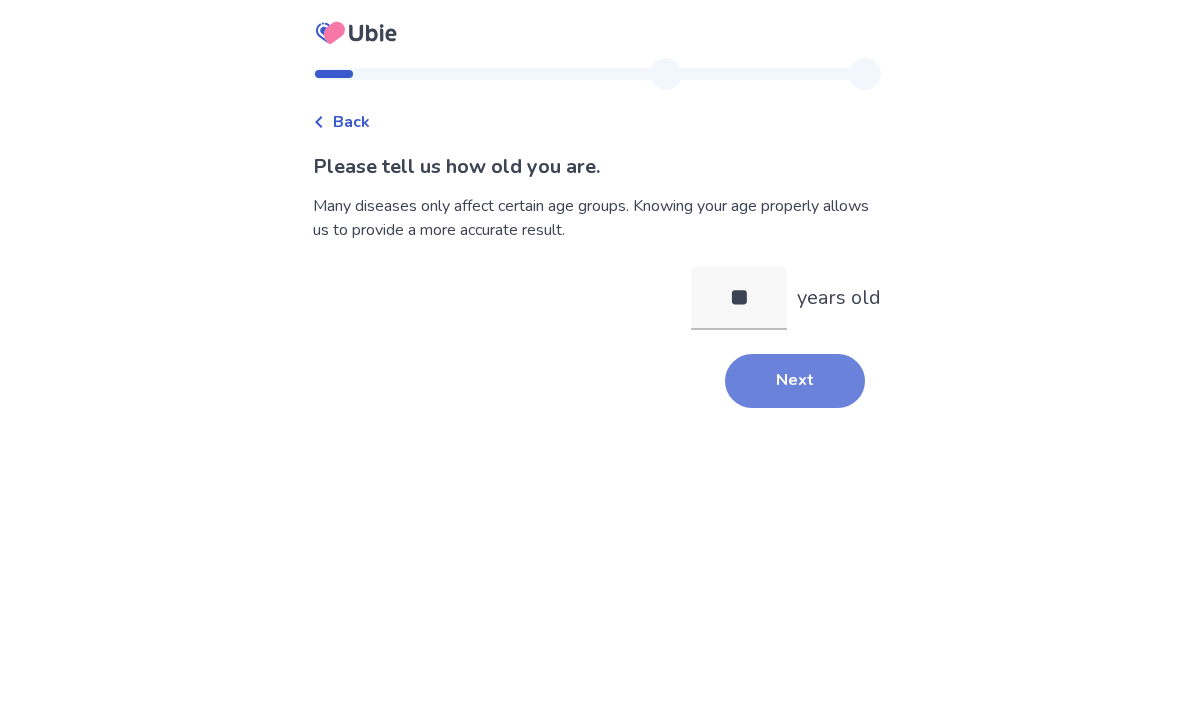 click on "Next" at bounding box center (795, 381) 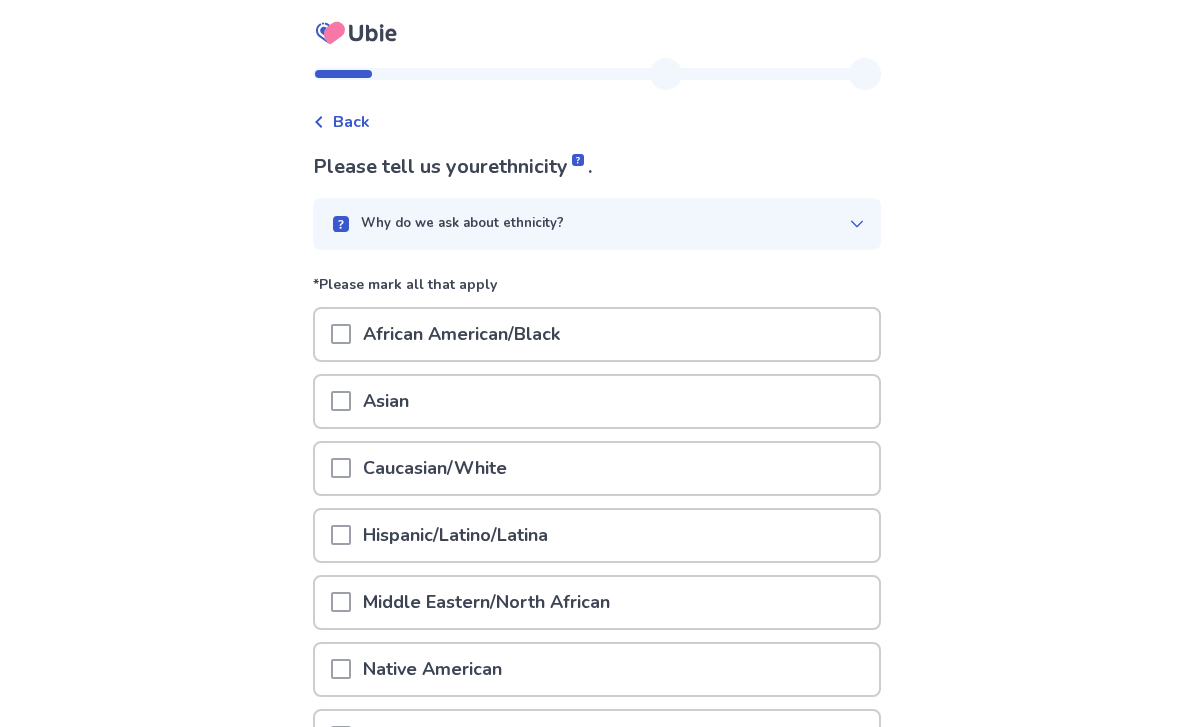 click on "Caucasian/White" at bounding box center [597, 468] 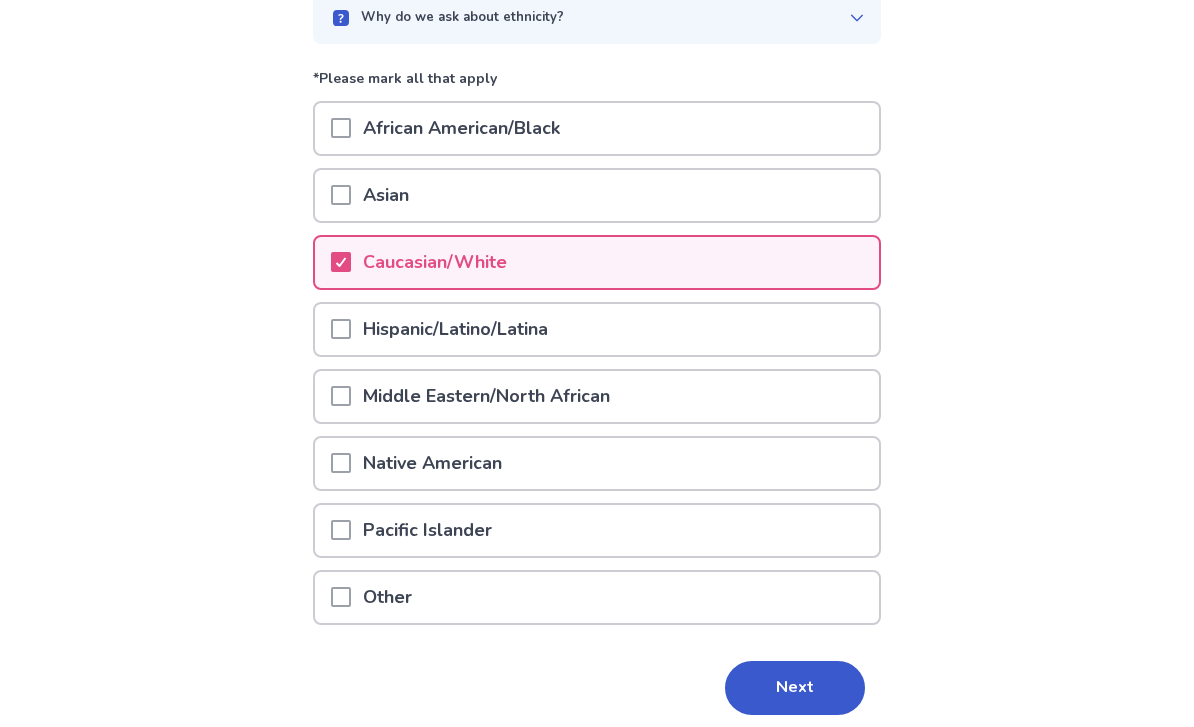 scroll, scrollTop: 217, scrollLeft: 0, axis: vertical 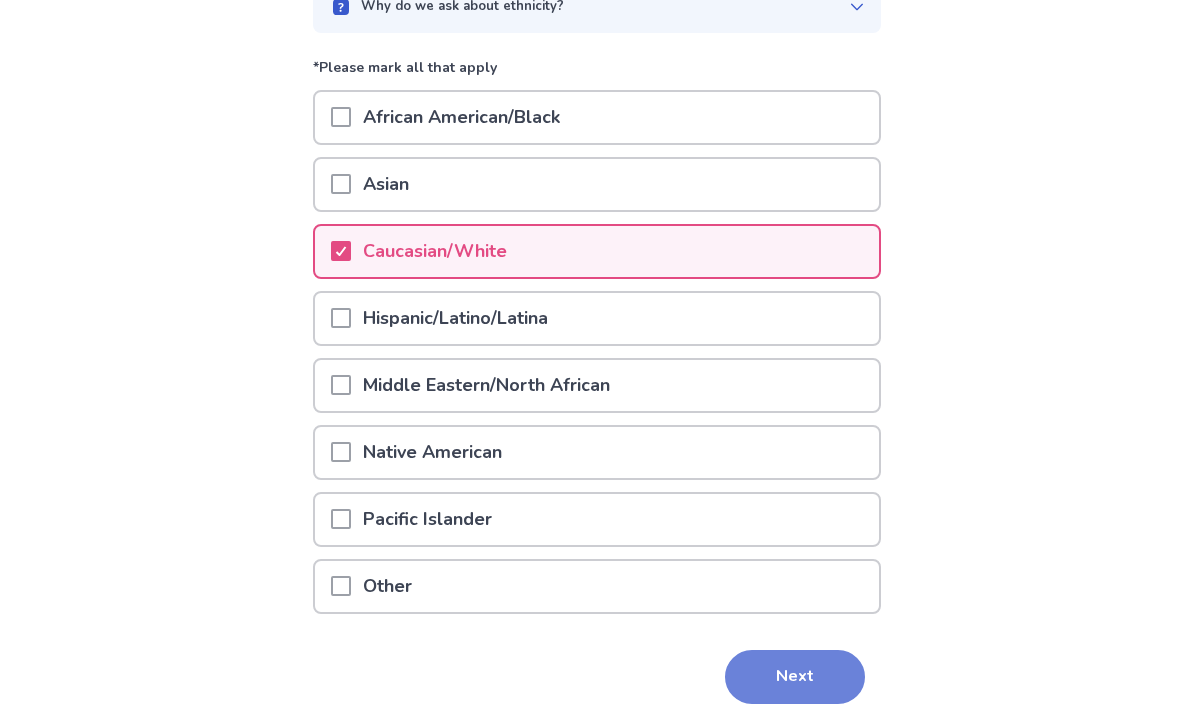 click on "Next" at bounding box center (795, 677) 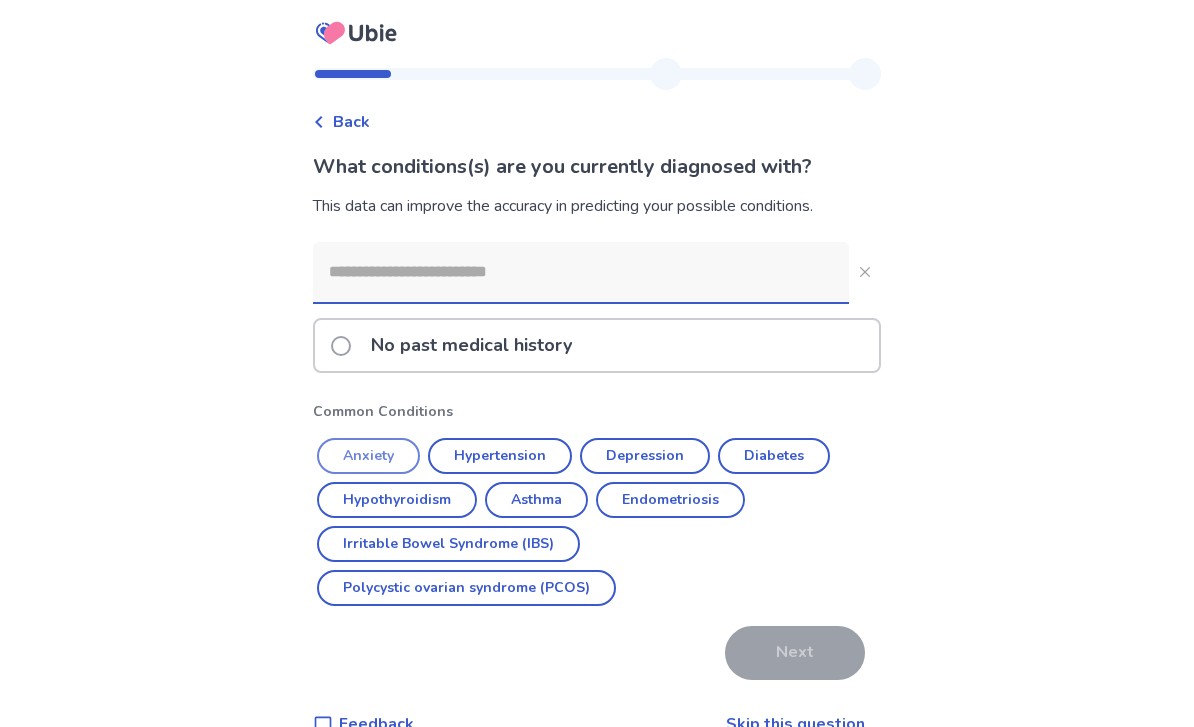click on "Anxiety" at bounding box center (368, 456) 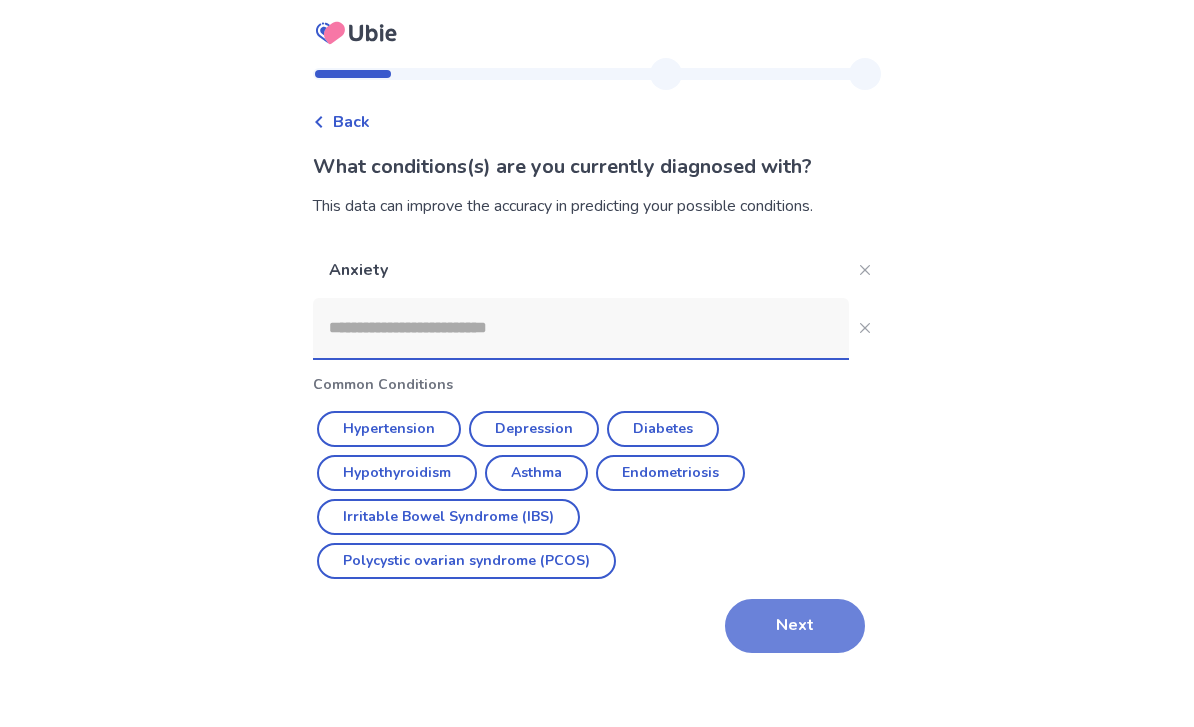 click on "Next" at bounding box center [795, 626] 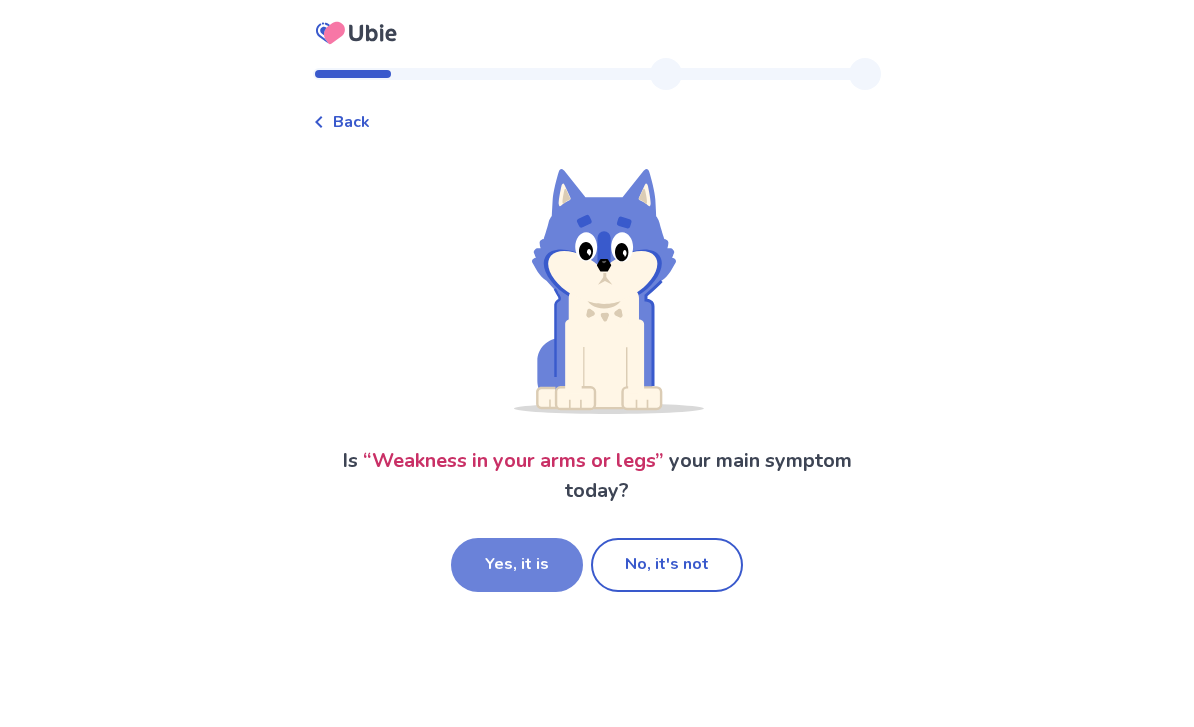 click on "Yes, it is" at bounding box center [517, 565] 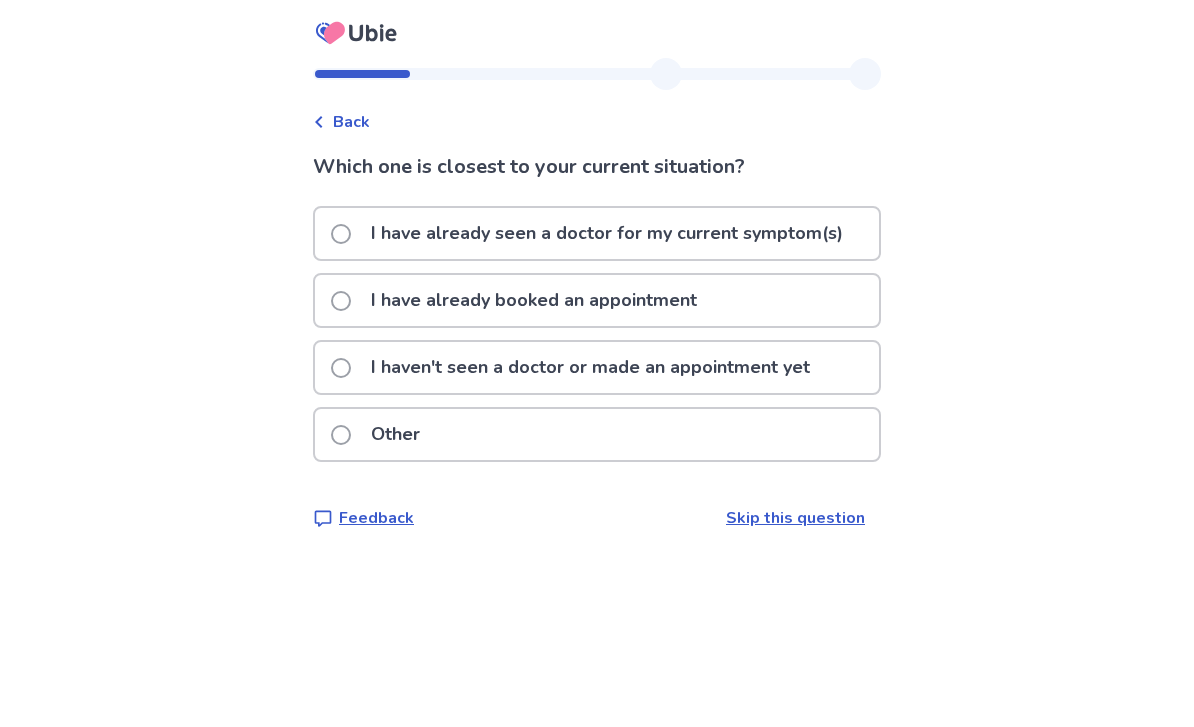 click on "I have already seen a doctor for my current symptom(s)" at bounding box center [607, 233] 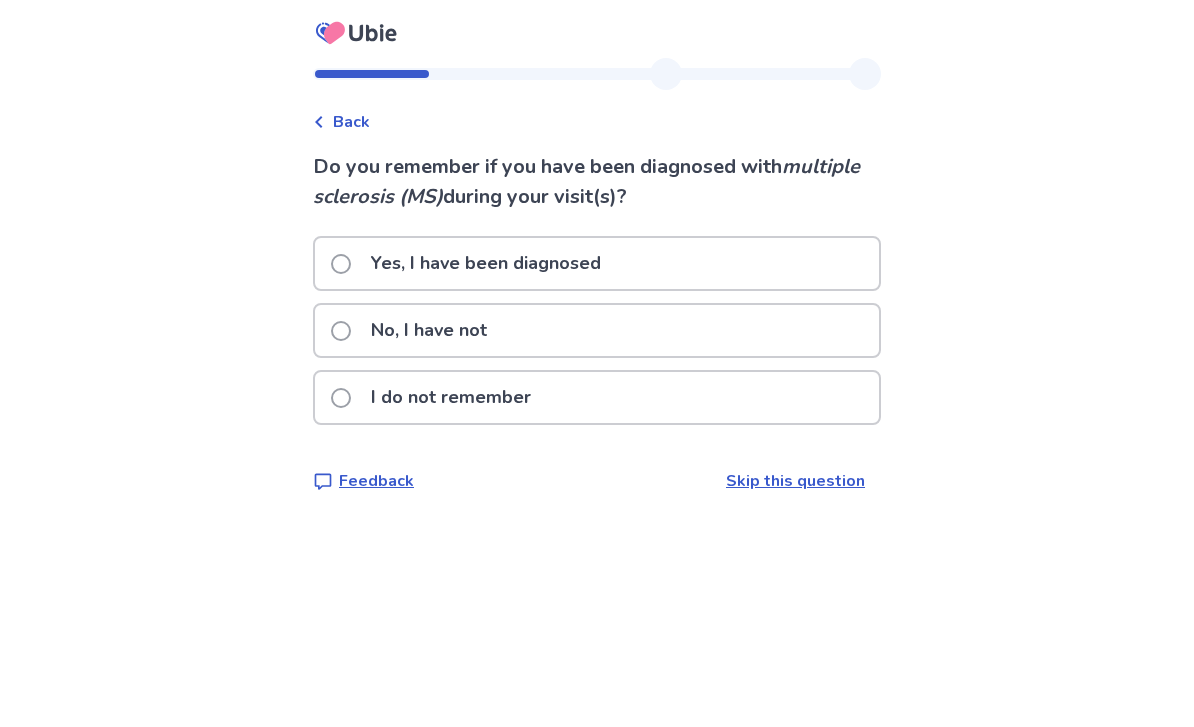click on "No, I have not" at bounding box center [597, 330] 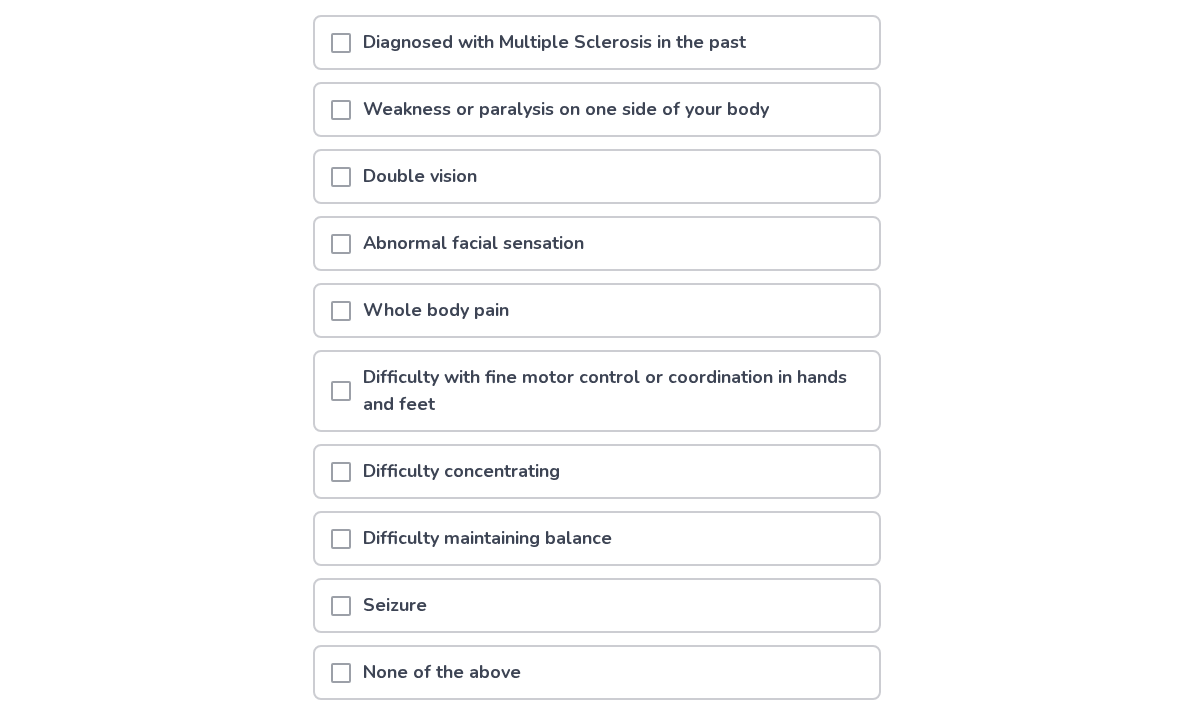 click on "Whole body pain" at bounding box center (597, 311) 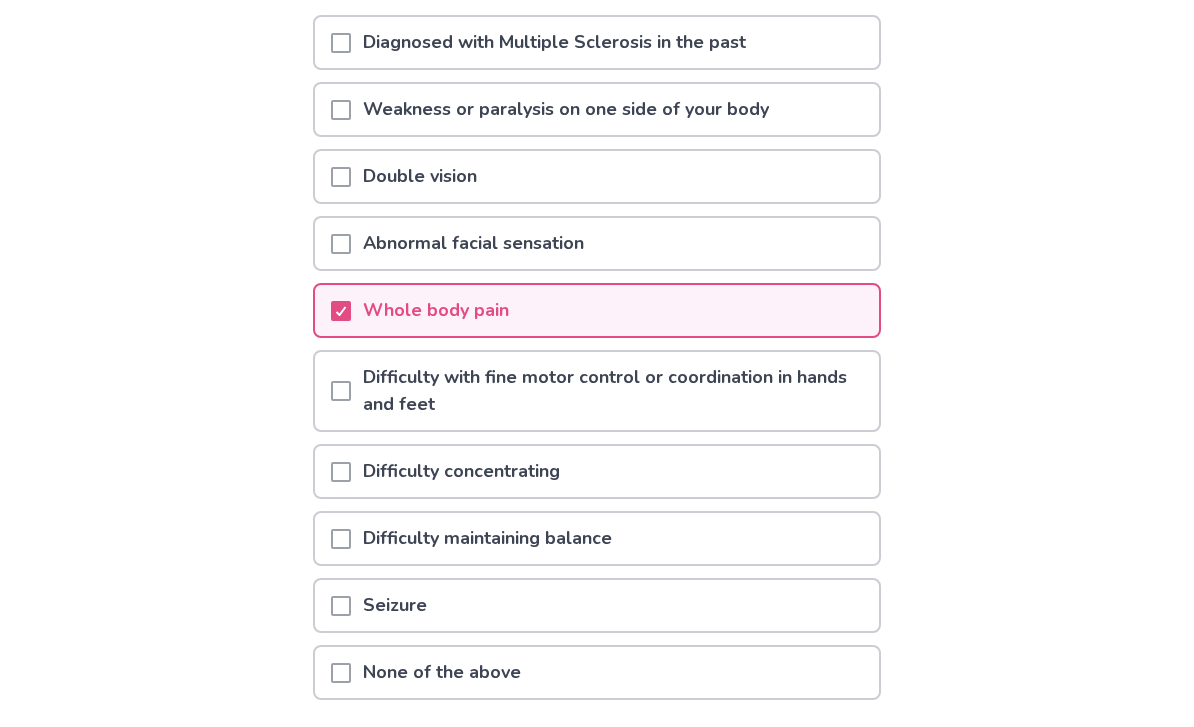 scroll, scrollTop: 254, scrollLeft: 0, axis: vertical 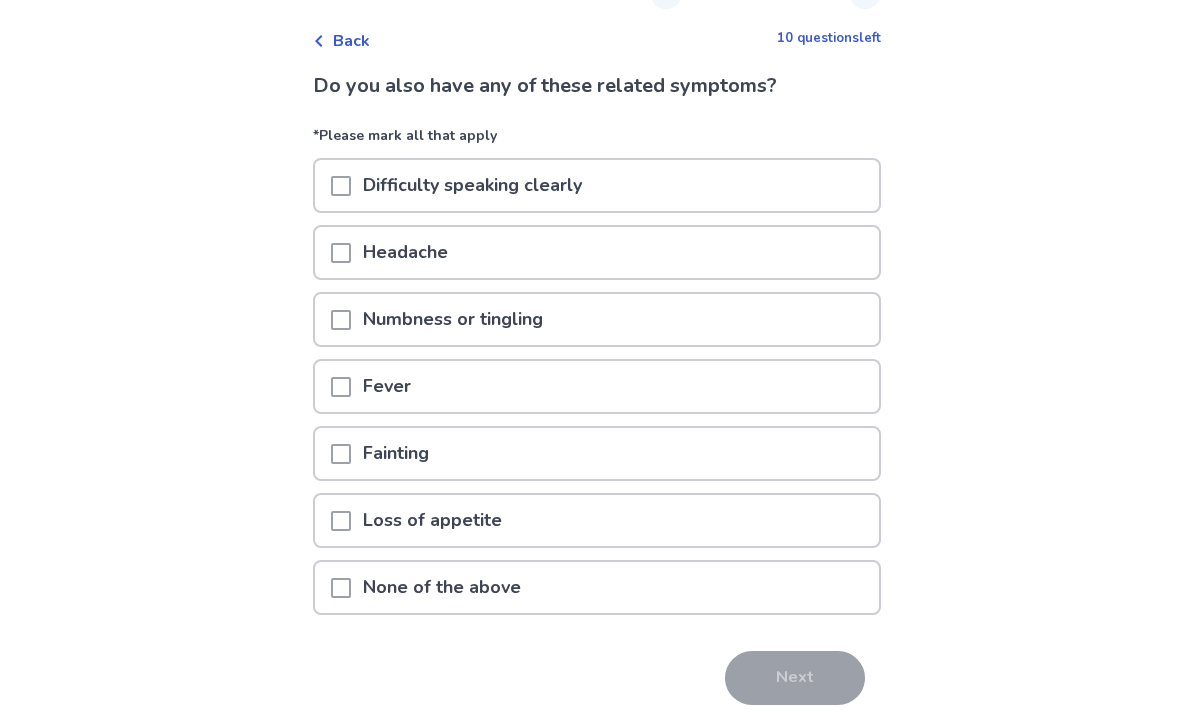 click on "Numbness or tingling" at bounding box center [597, 319] 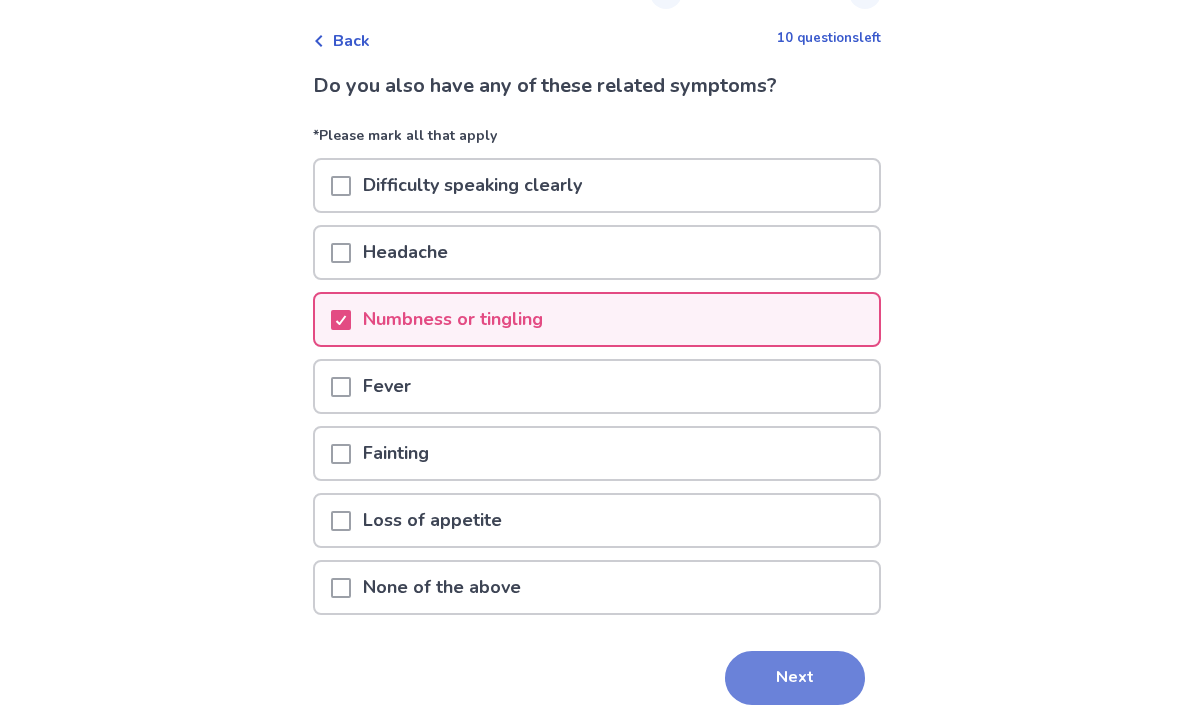 click on "Next" at bounding box center (795, 678) 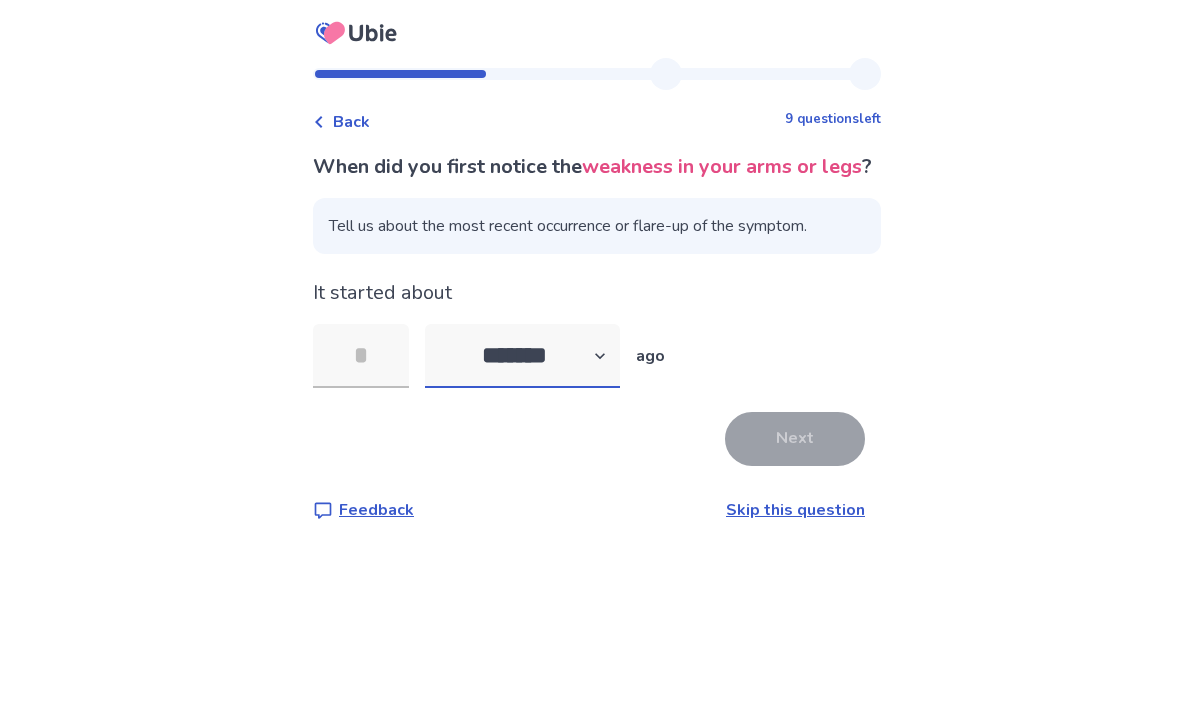 click on "******* ****** ******* ******** *******" at bounding box center [522, 356] 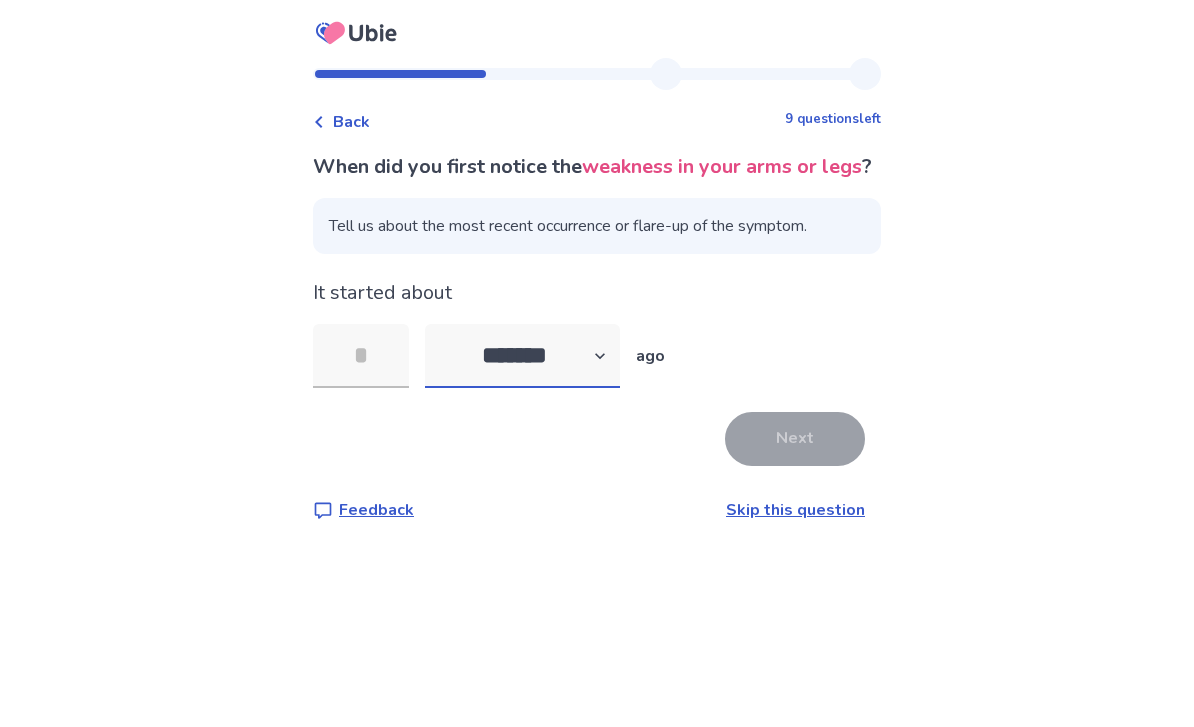 select on "*" 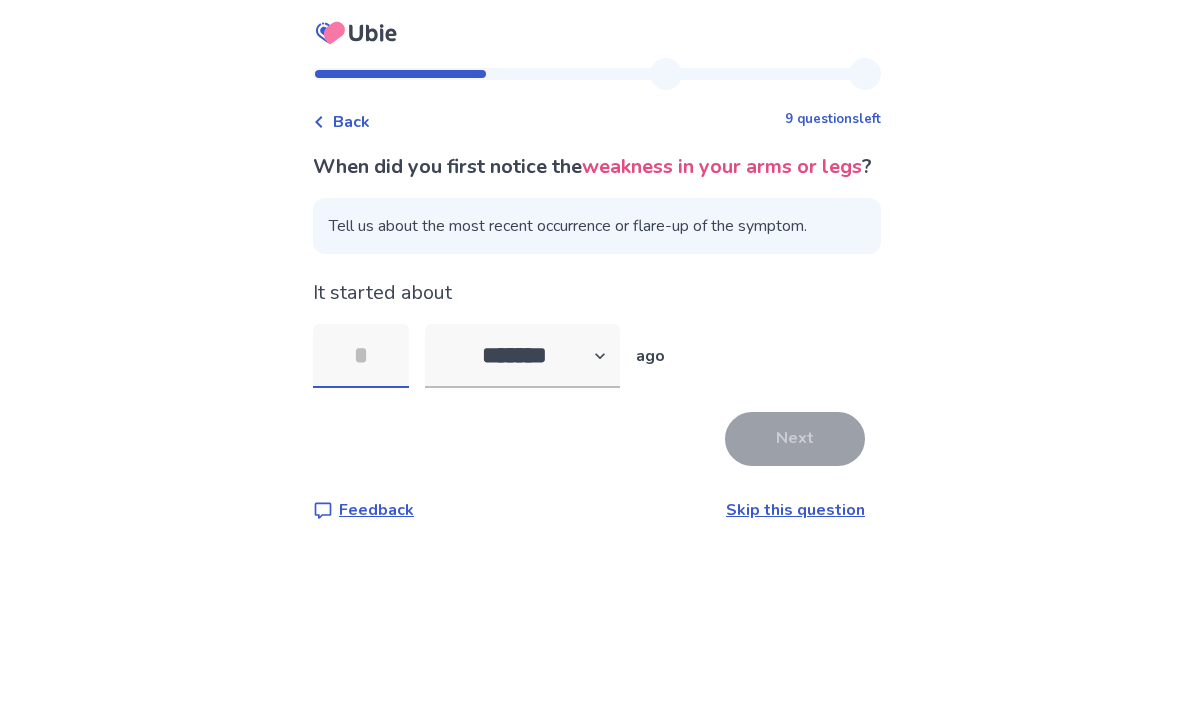 click at bounding box center (361, 356) 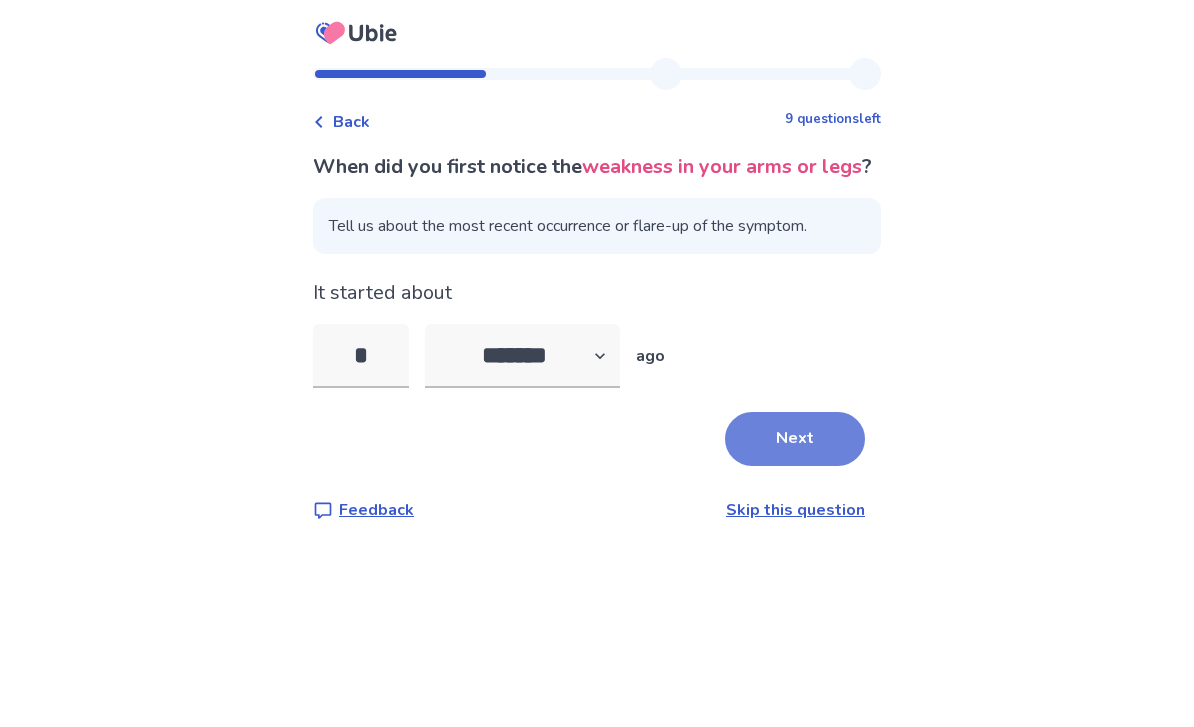 click on "Next" at bounding box center (795, 439) 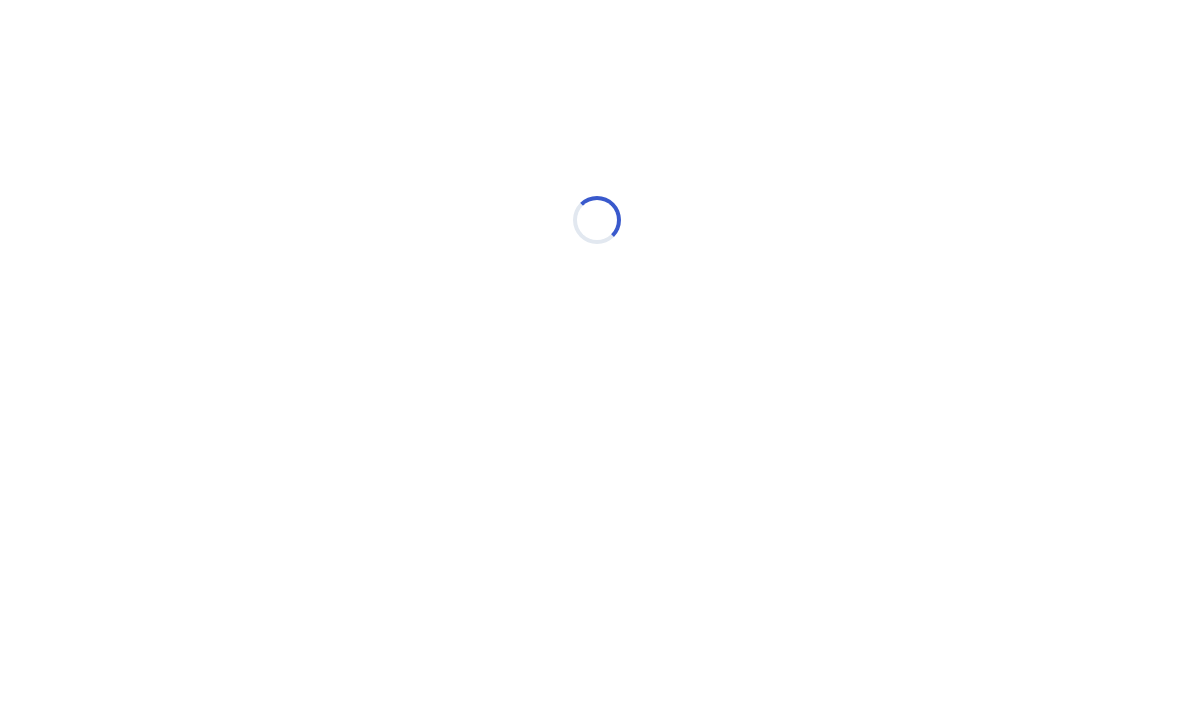 select on "*" 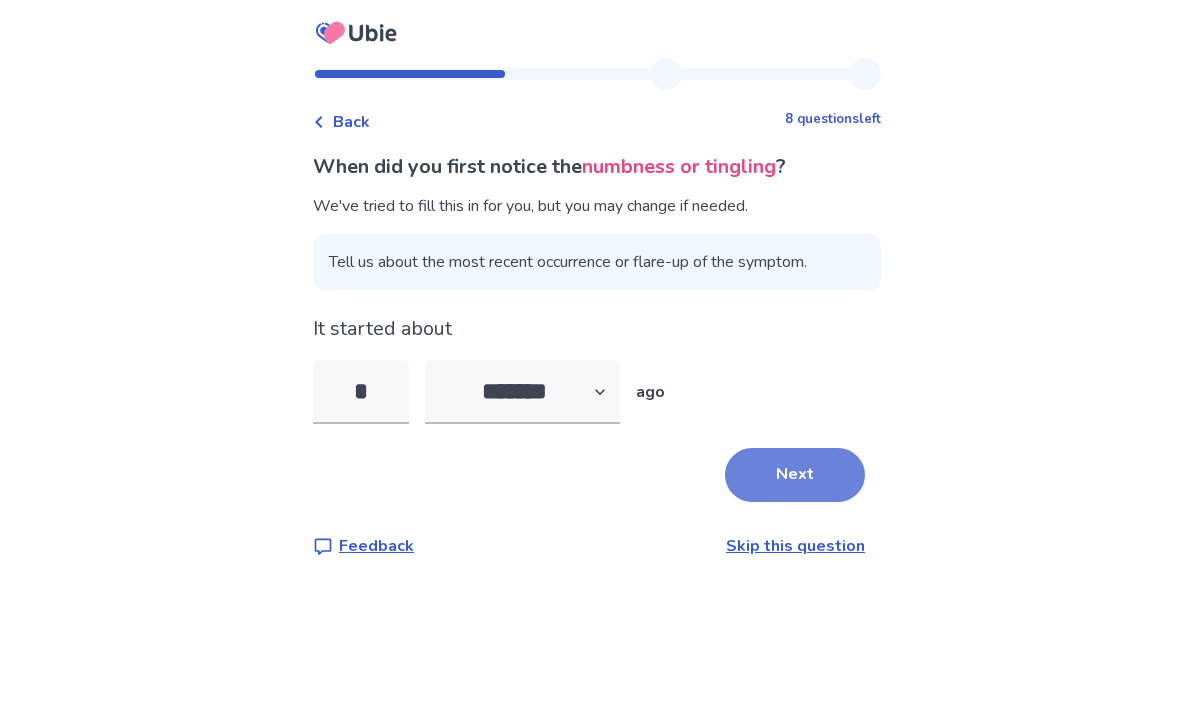 click on "Next" at bounding box center (795, 475) 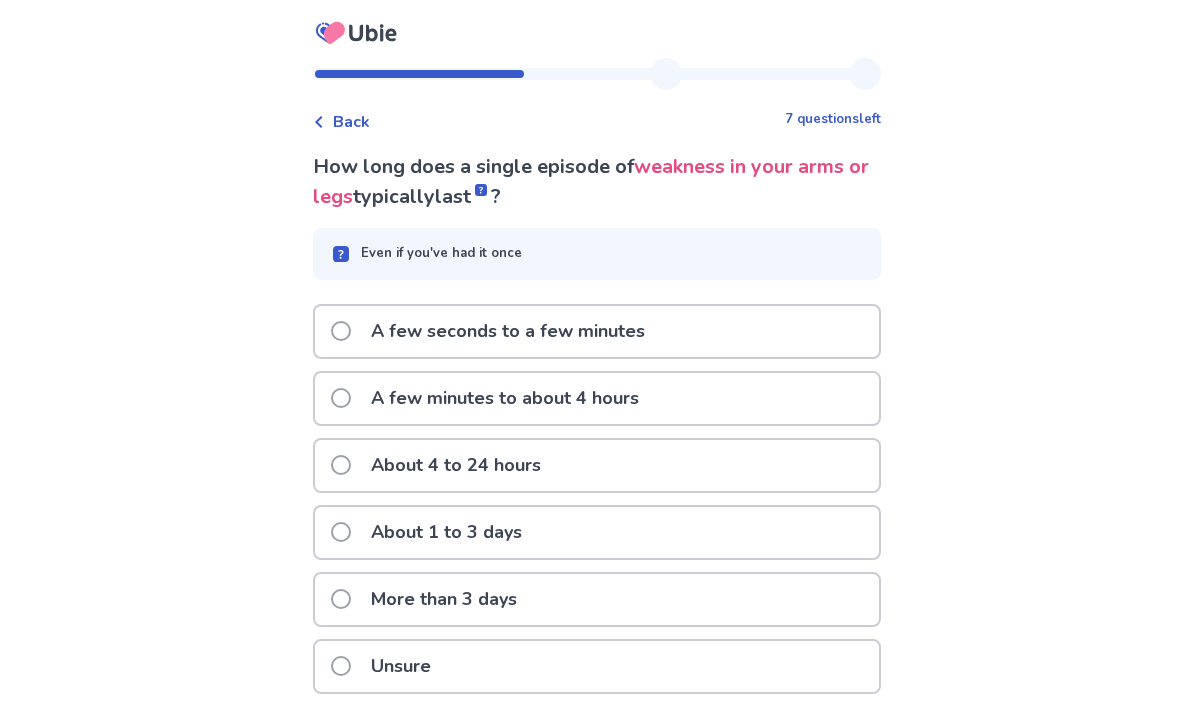 click on "A few seconds to a few minutes" at bounding box center (597, 331) 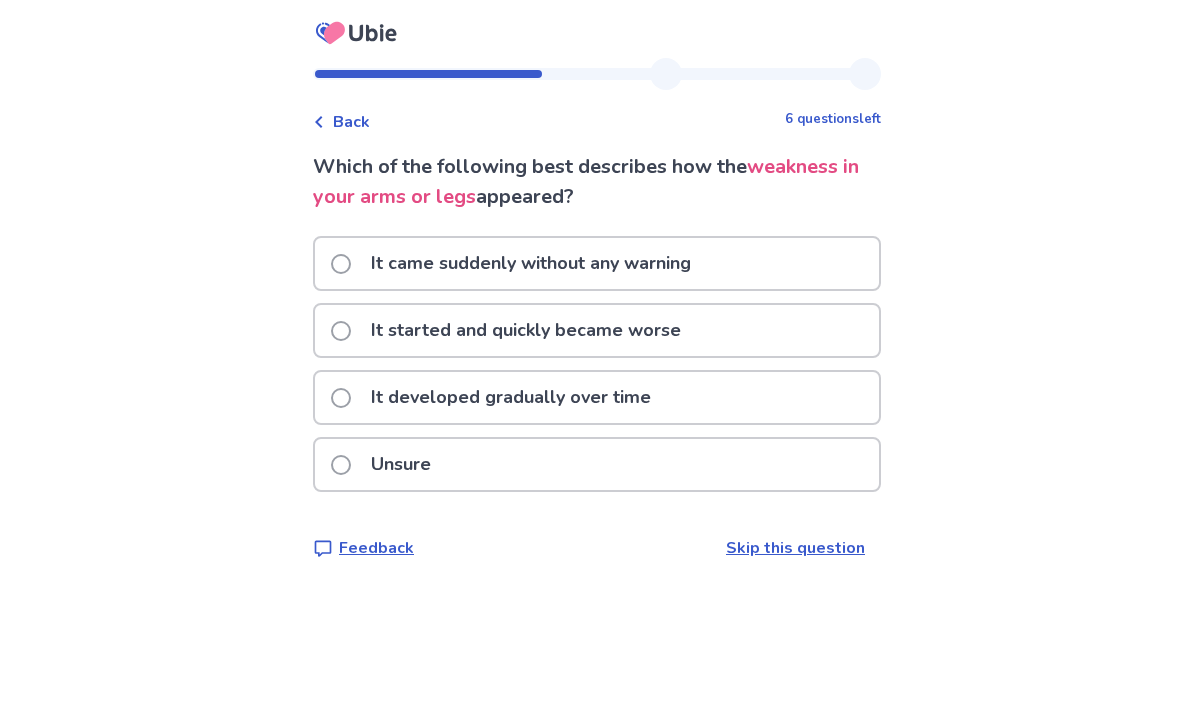 click on "It started and quickly became worse" at bounding box center [597, 330] 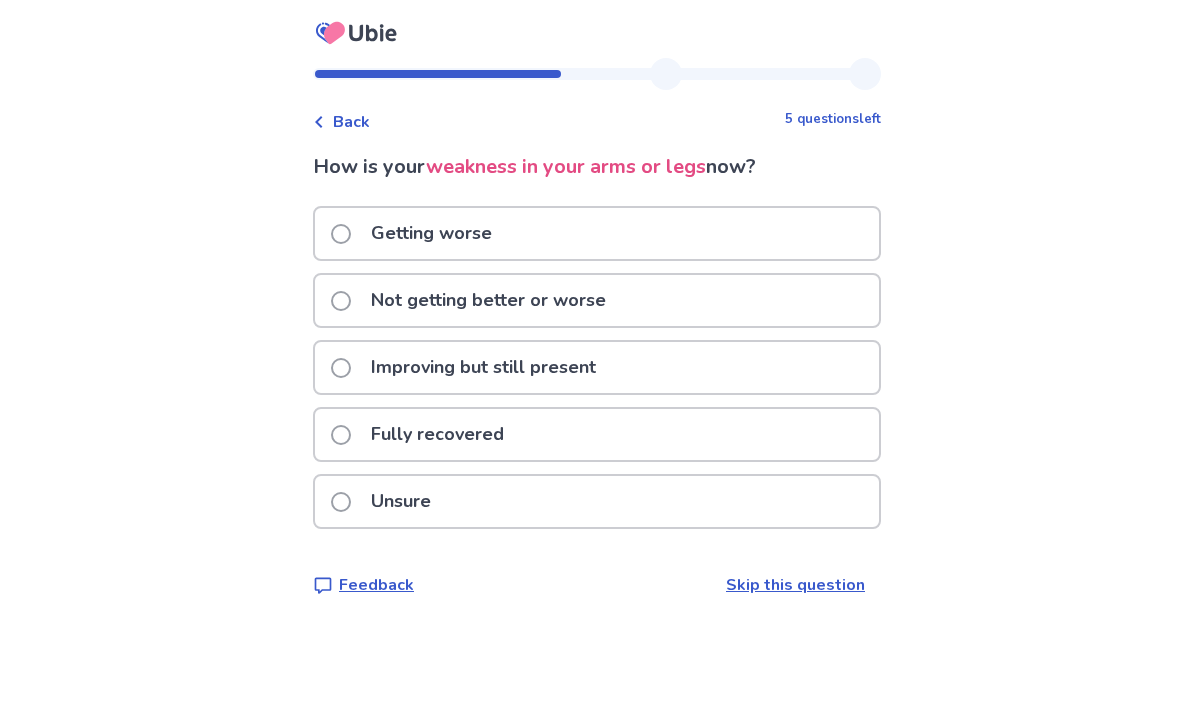 click on "Getting worse" at bounding box center [597, 233] 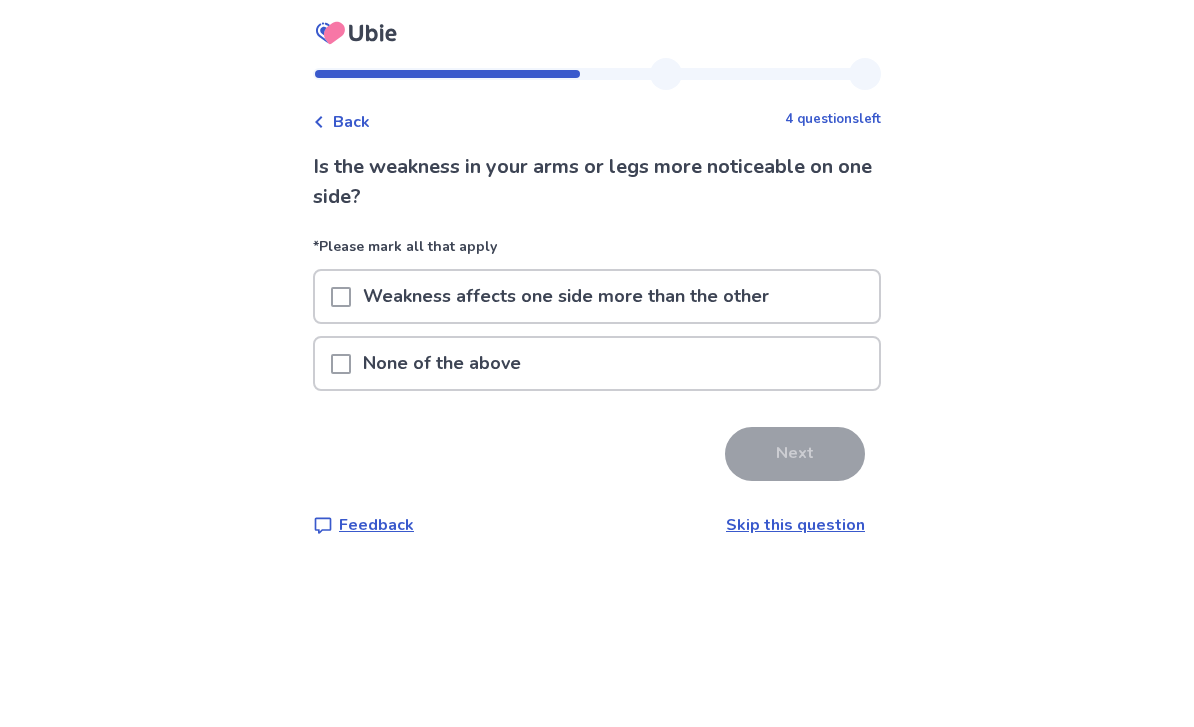 click on "None of the above" at bounding box center (597, 363) 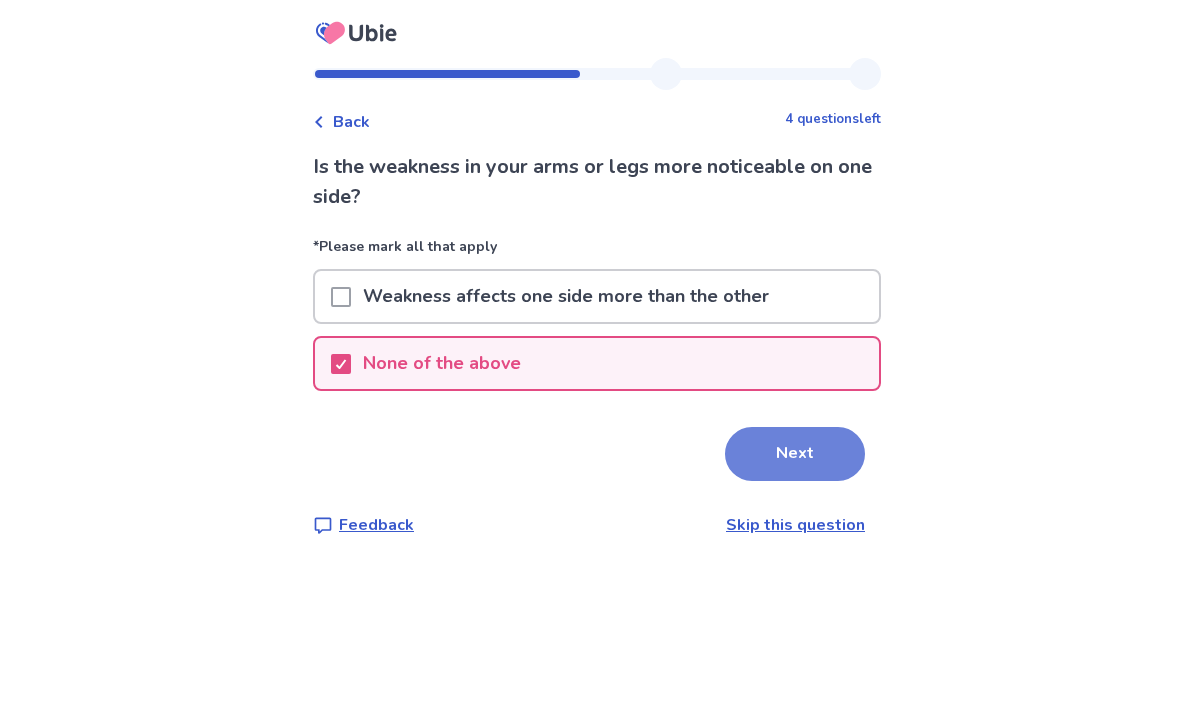 click on "Next" at bounding box center [795, 454] 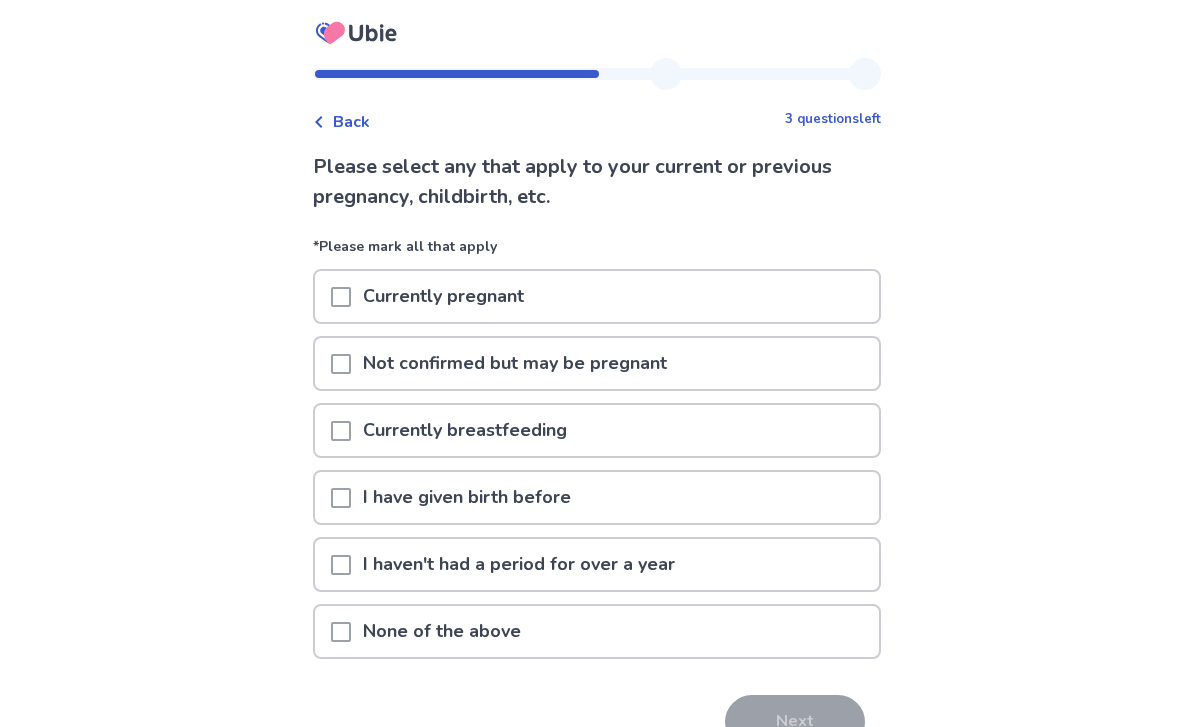 click on "I have given birth before" at bounding box center (597, 497) 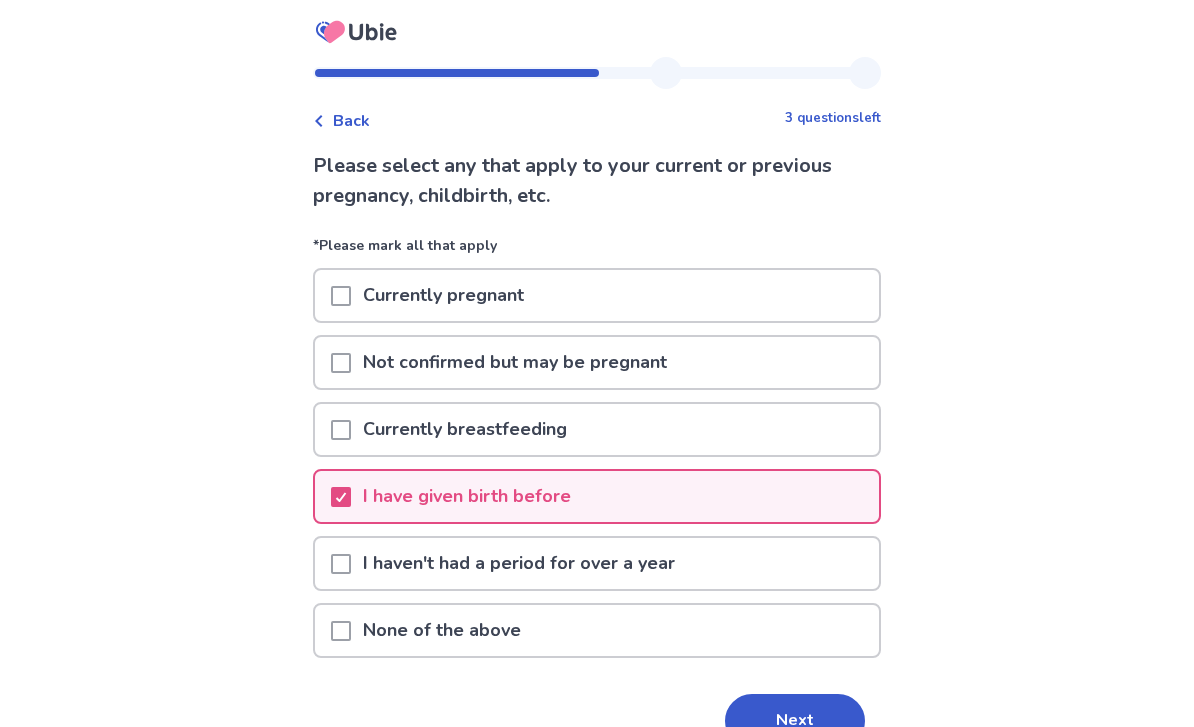 scroll, scrollTop: 46, scrollLeft: 0, axis: vertical 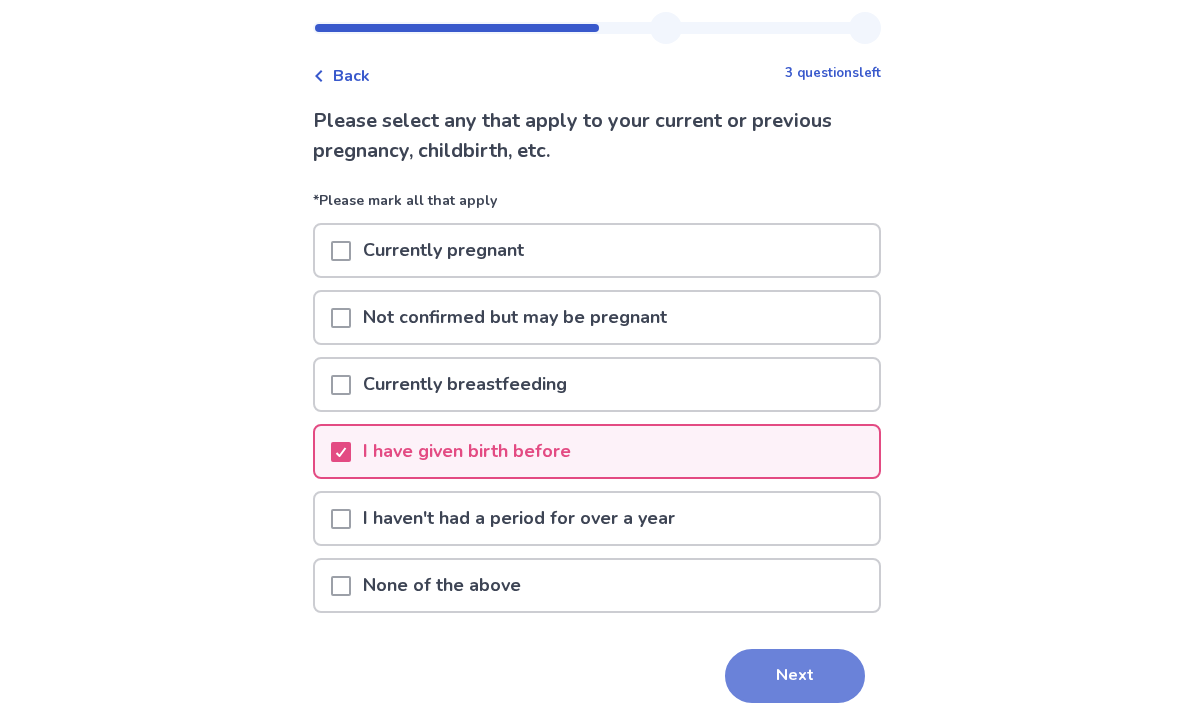 click on "Next" at bounding box center (795, 676) 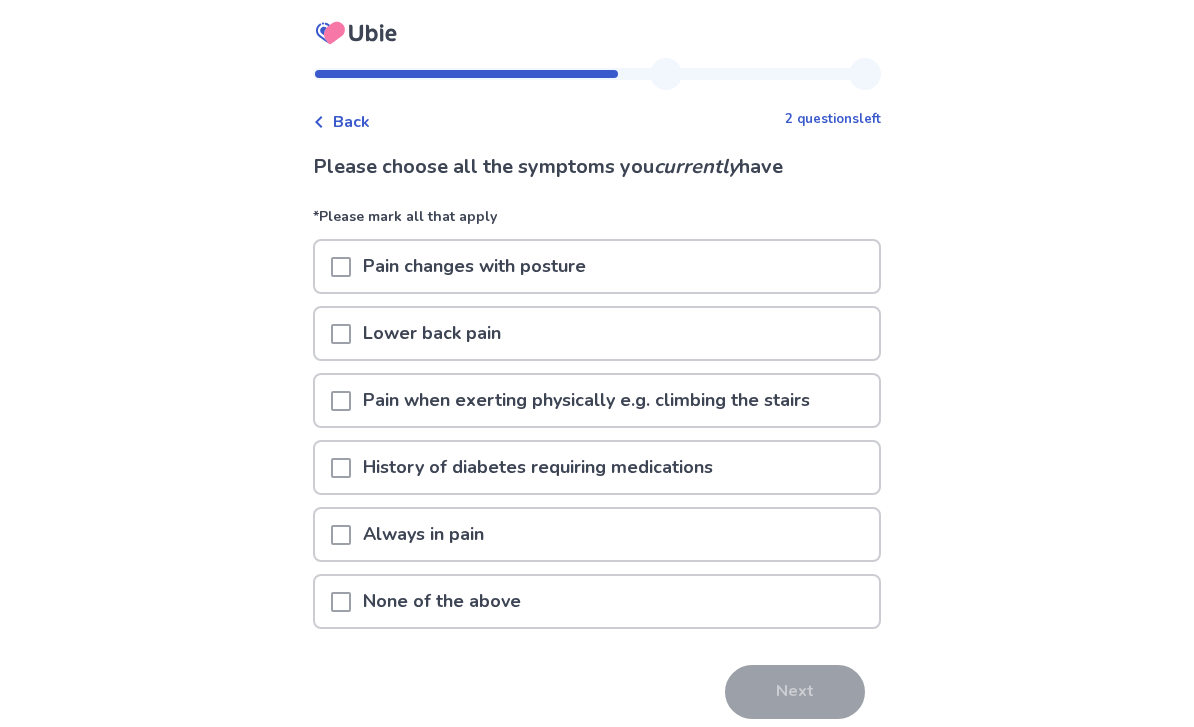 click on "Always in pain" at bounding box center (597, 534) 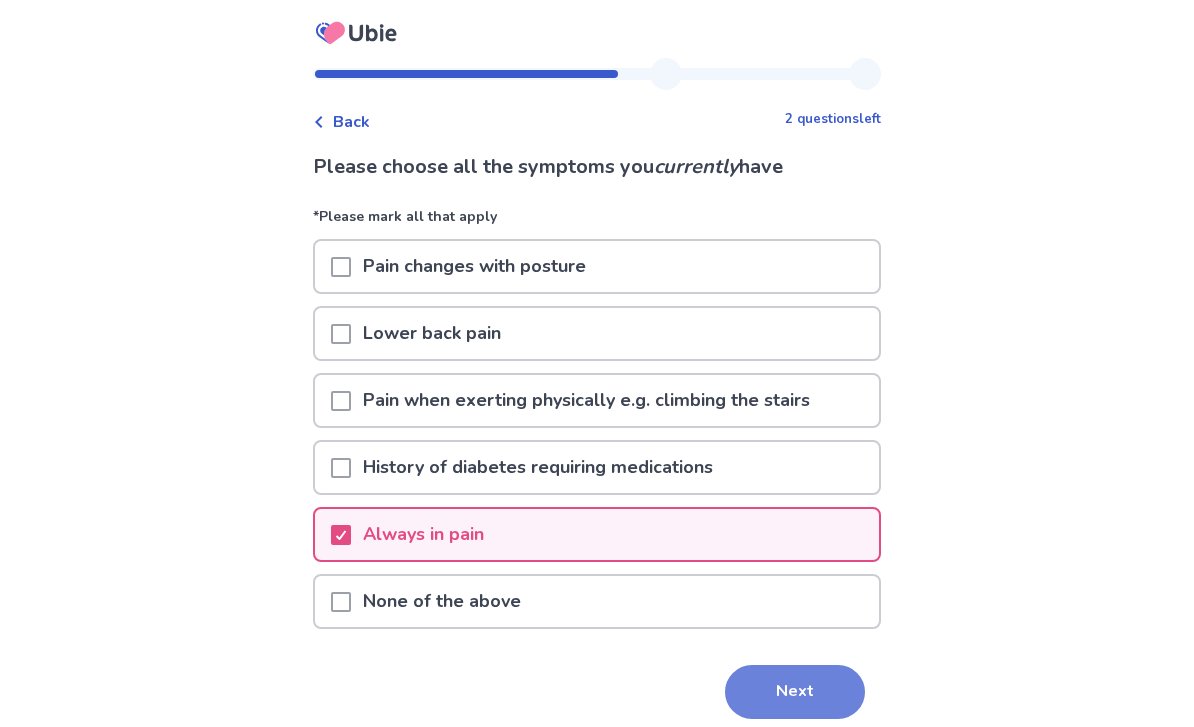 click on "Next" at bounding box center (795, 692) 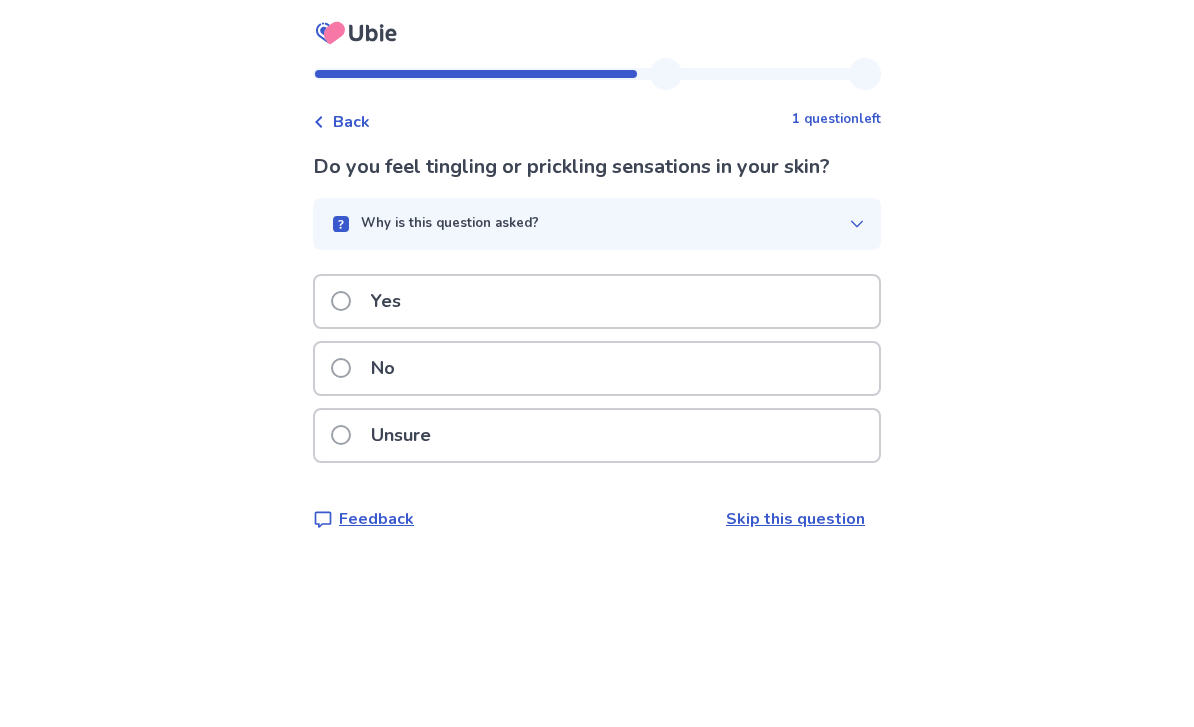 click on "No" at bounding box center (597, 368) 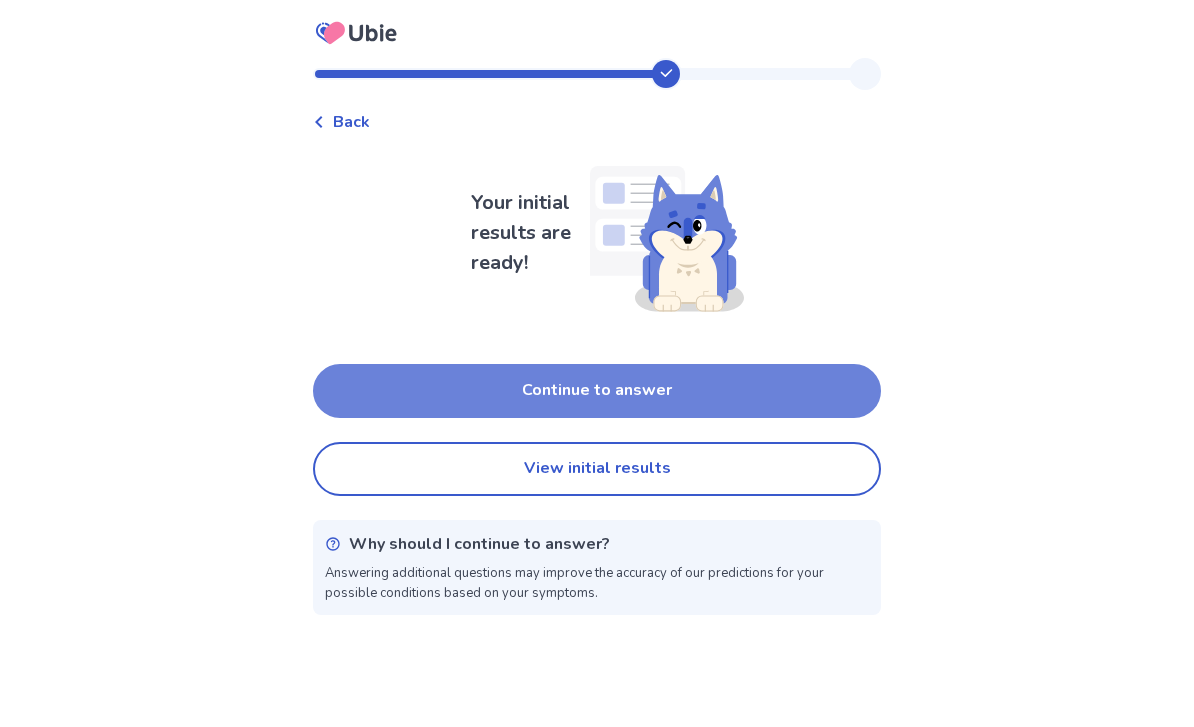 click on "Continue to answer" at bounding box center [597, 391] 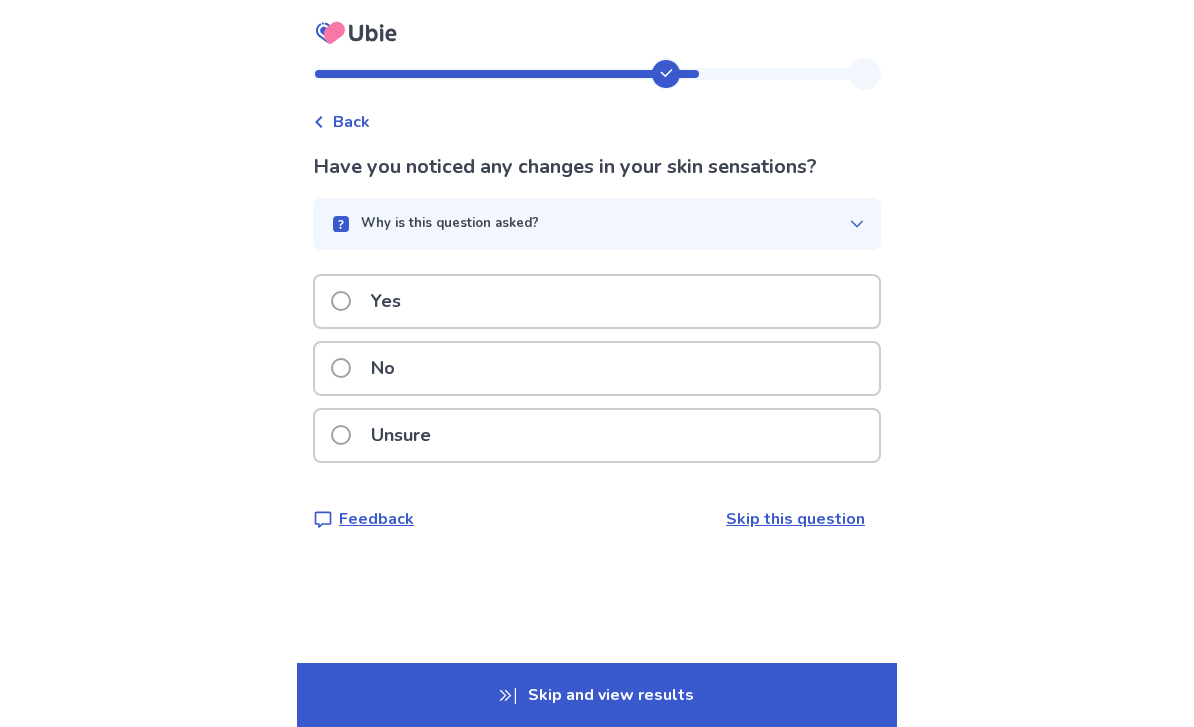 click on "No" at bounding box center (597, 368) 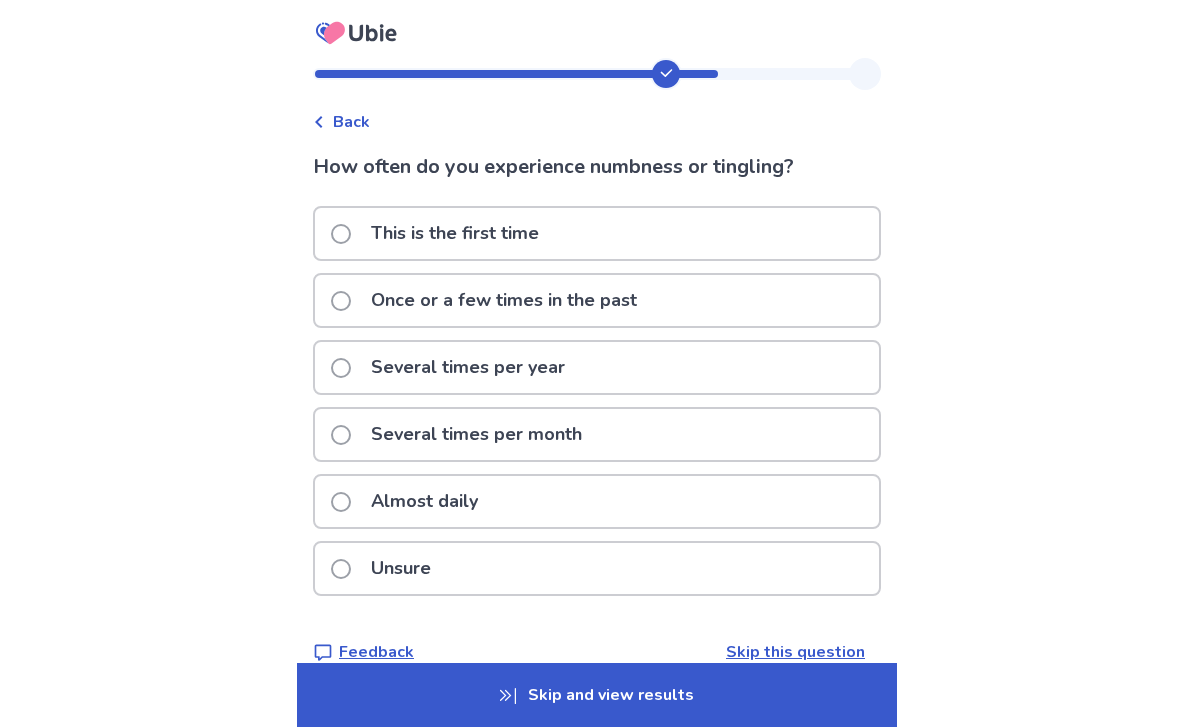 click on "Several times per year" at bounding box center [597, 367] 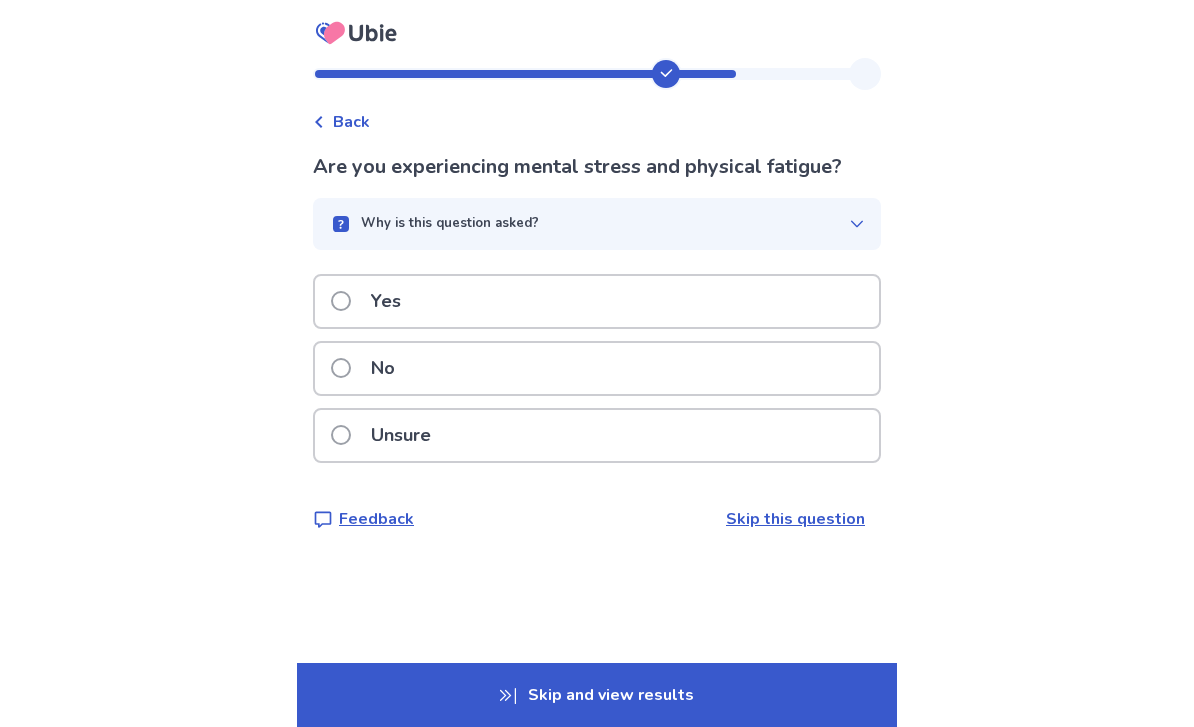 click on "Yes" at bounding box center [597, 301] 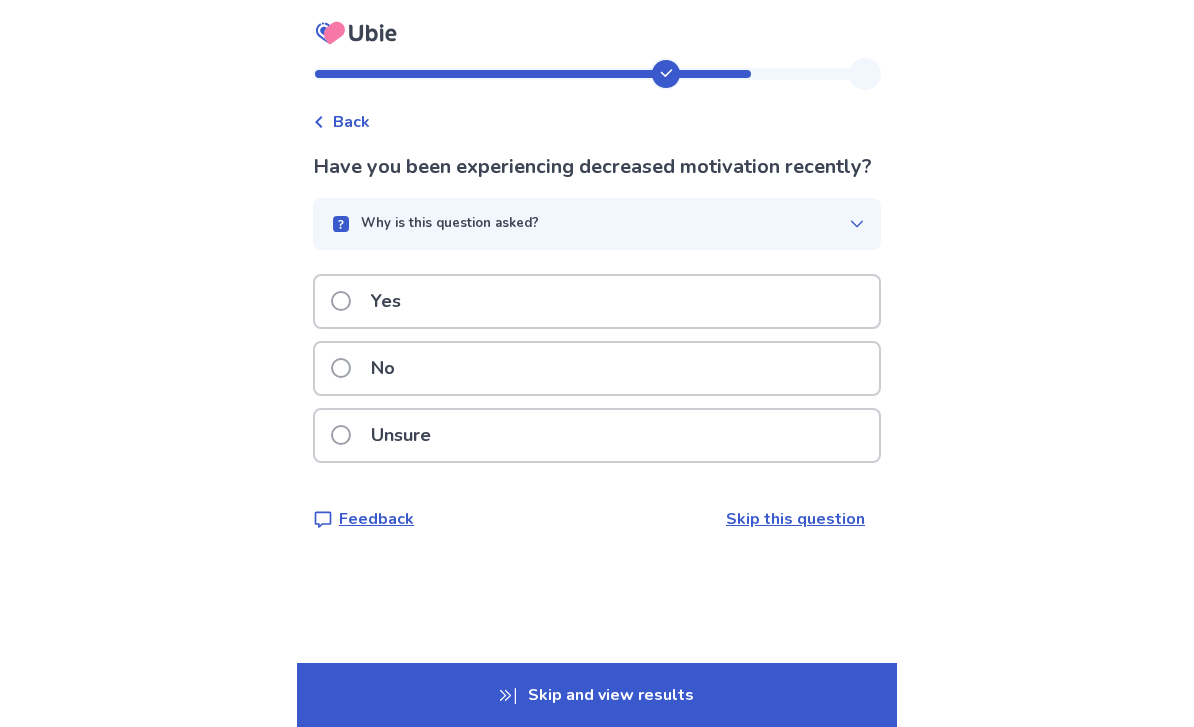 click on "Yes" at bounding box center (597, 301) 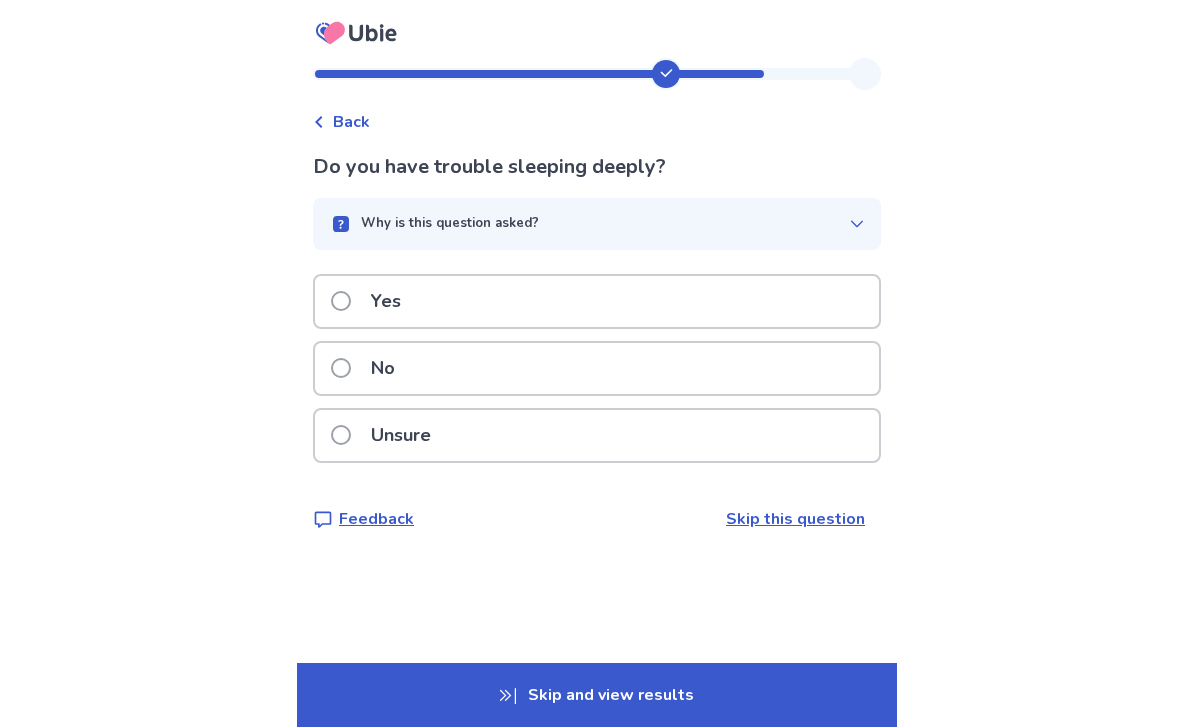 click on "No" at bounding box center (597, 368) 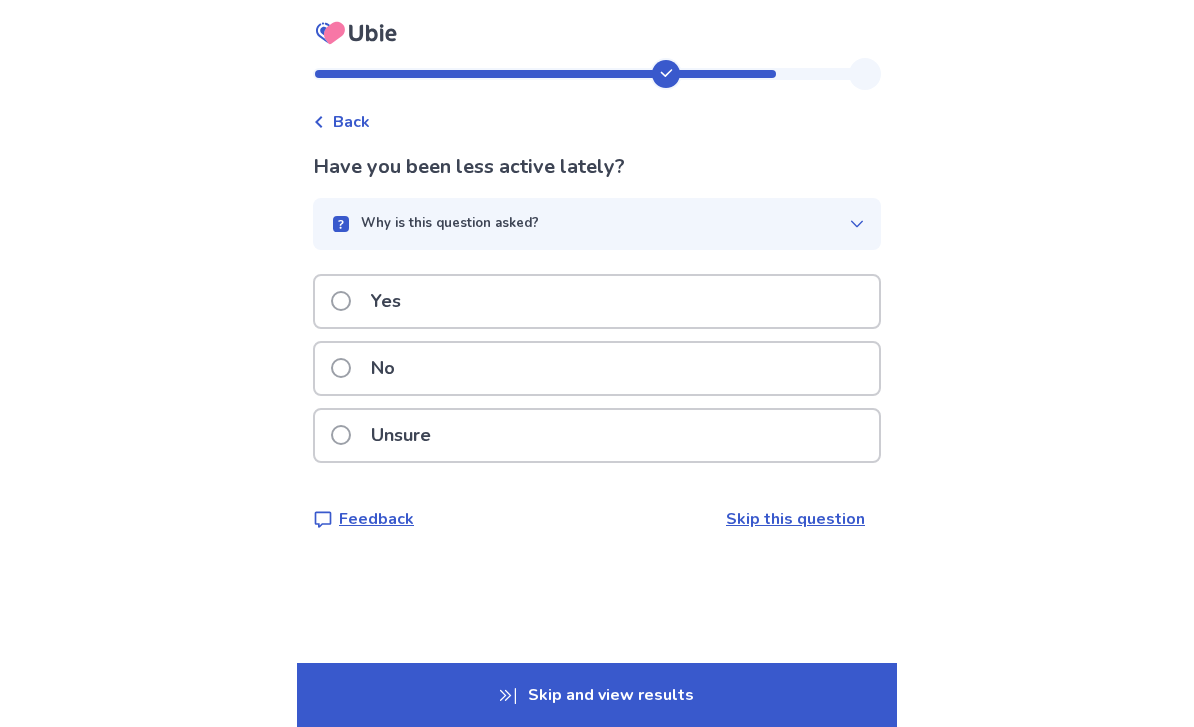 click on "Yes" at bounding box center [597, 301] 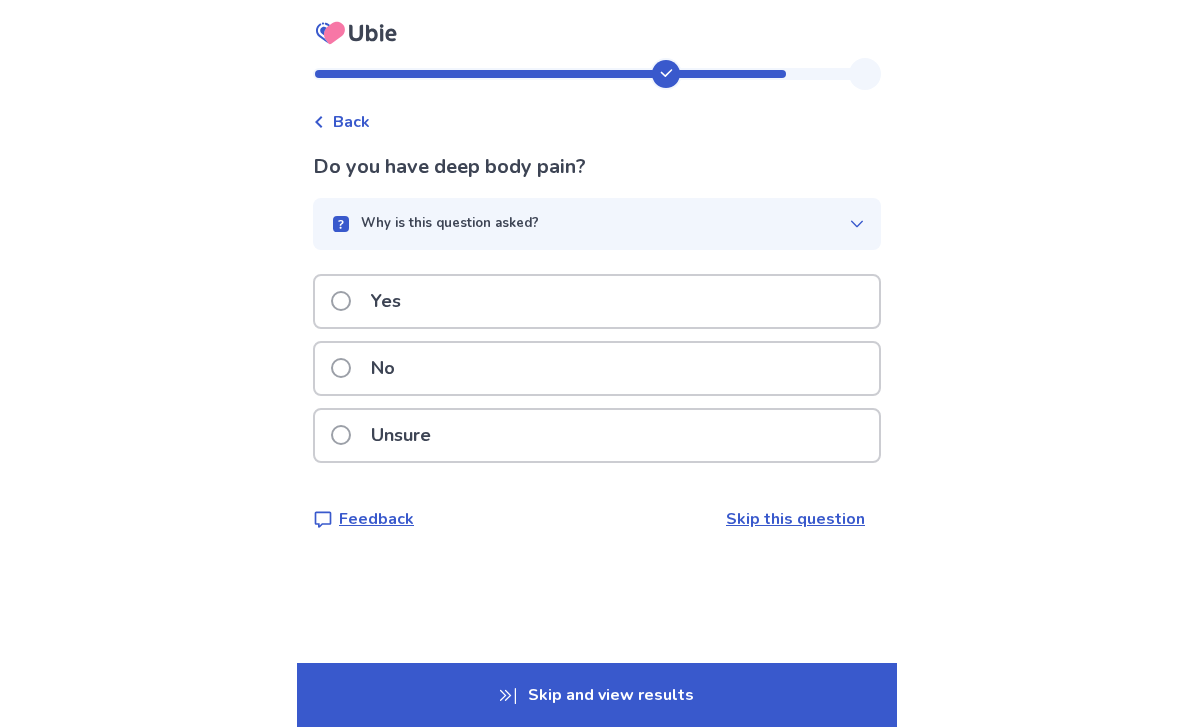 click on "Yes" at bounding box center (597, 301) 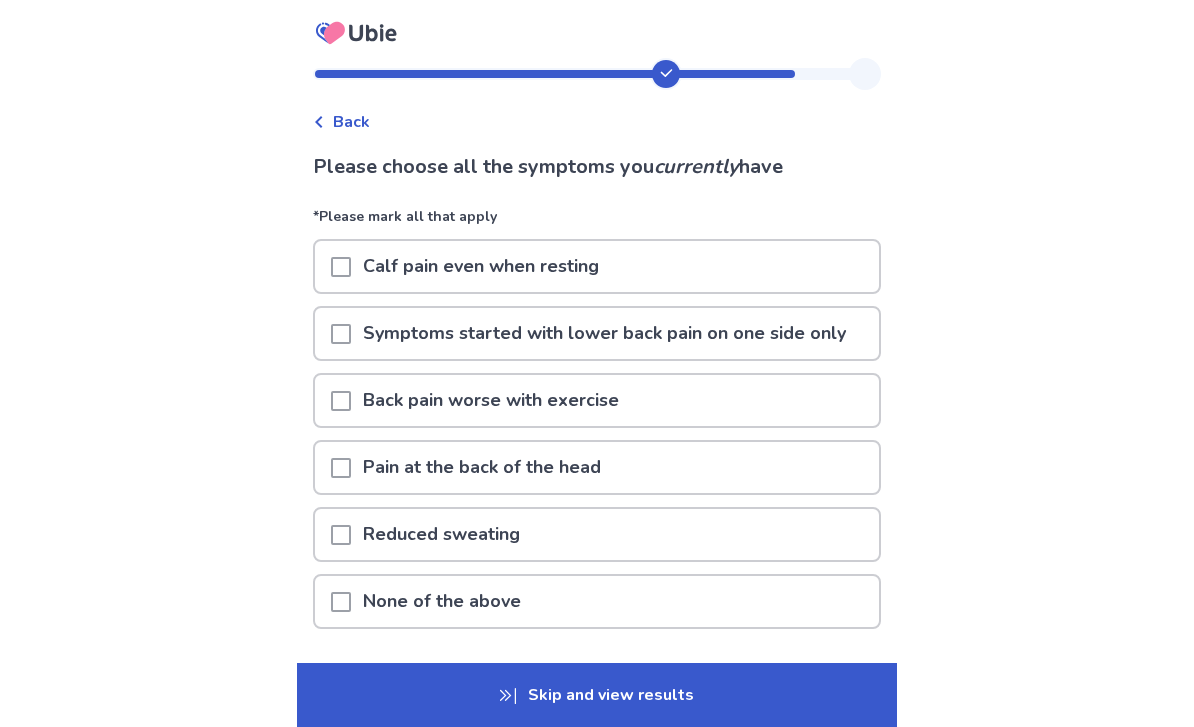 click on "Calf pain even when resting" at bounding box center (597, 266) 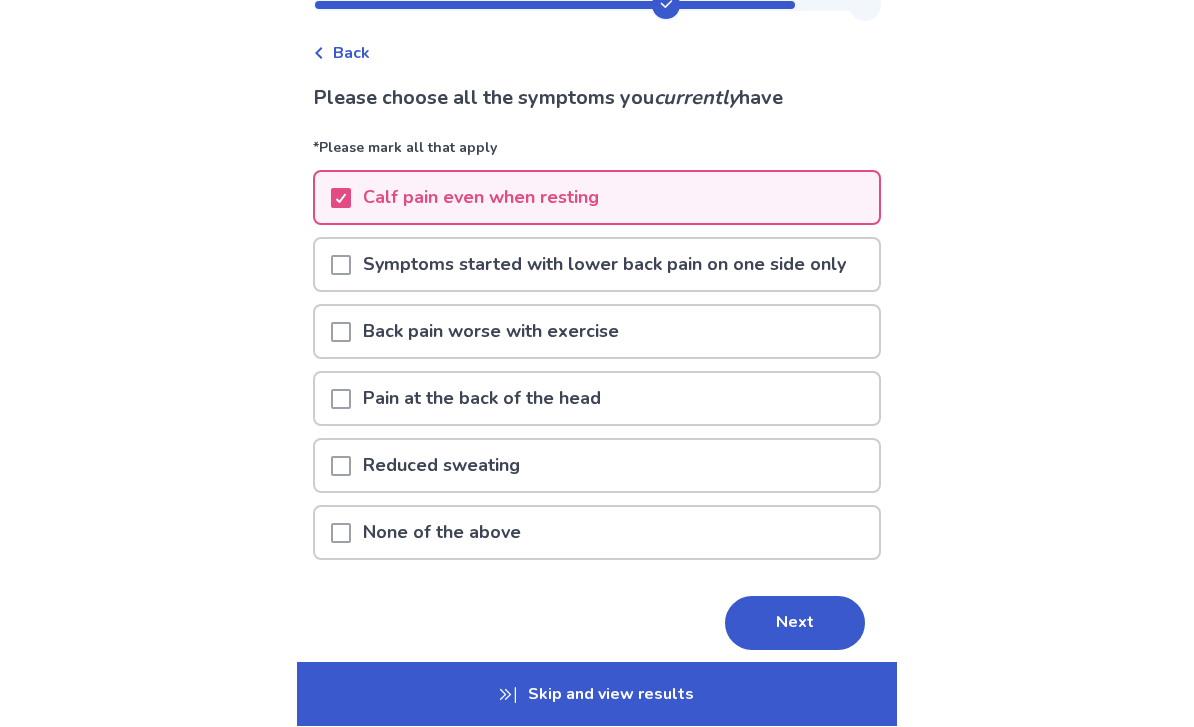 scroll, scrollTop: 80, scrollLeft: 0, axis: vertical 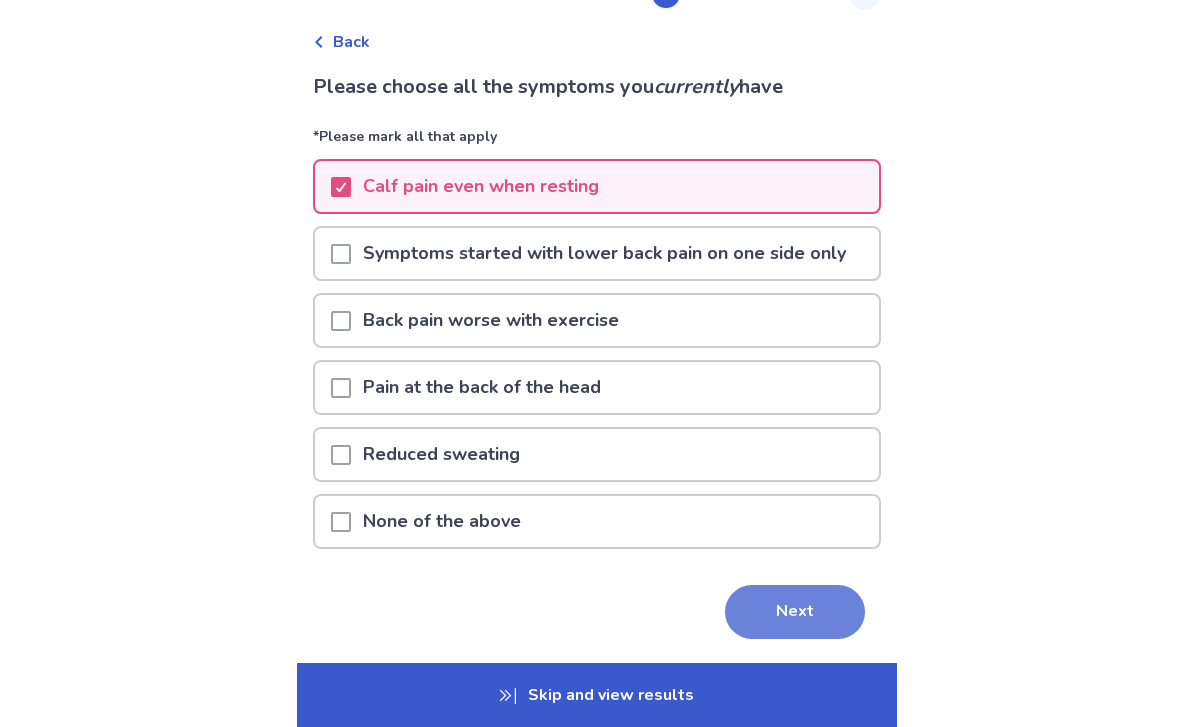 click on "Next" at bounding box center [795, 612] 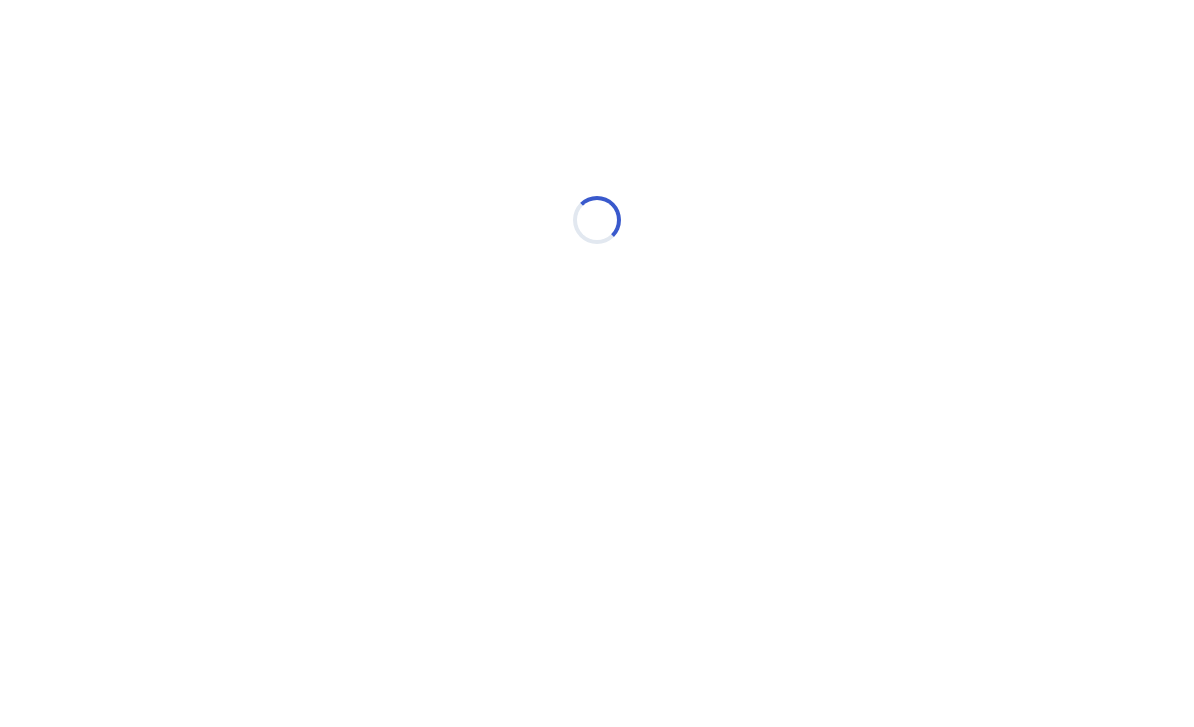scroll, scrollTop: 0, scrollLeft: 0, axis: both 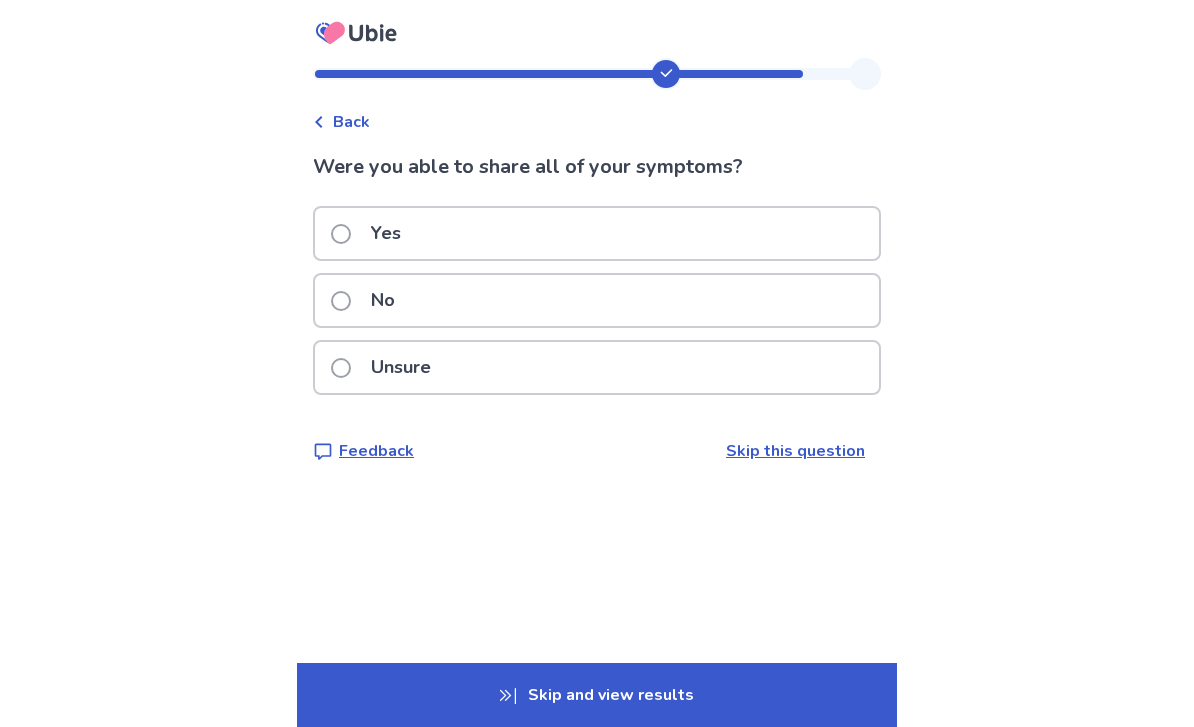 click on "Unsure" at bounding box center (597, 367) 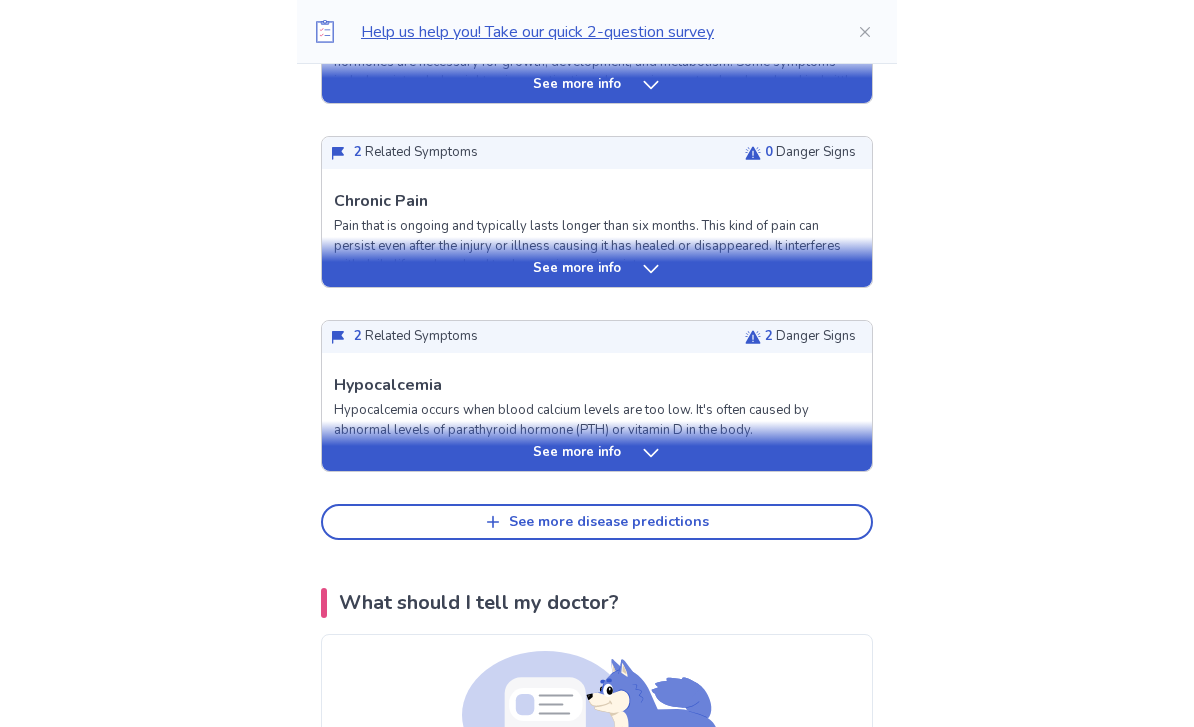 scroll, scrollTop: 895, scrollLeft: 0, axis: vertical 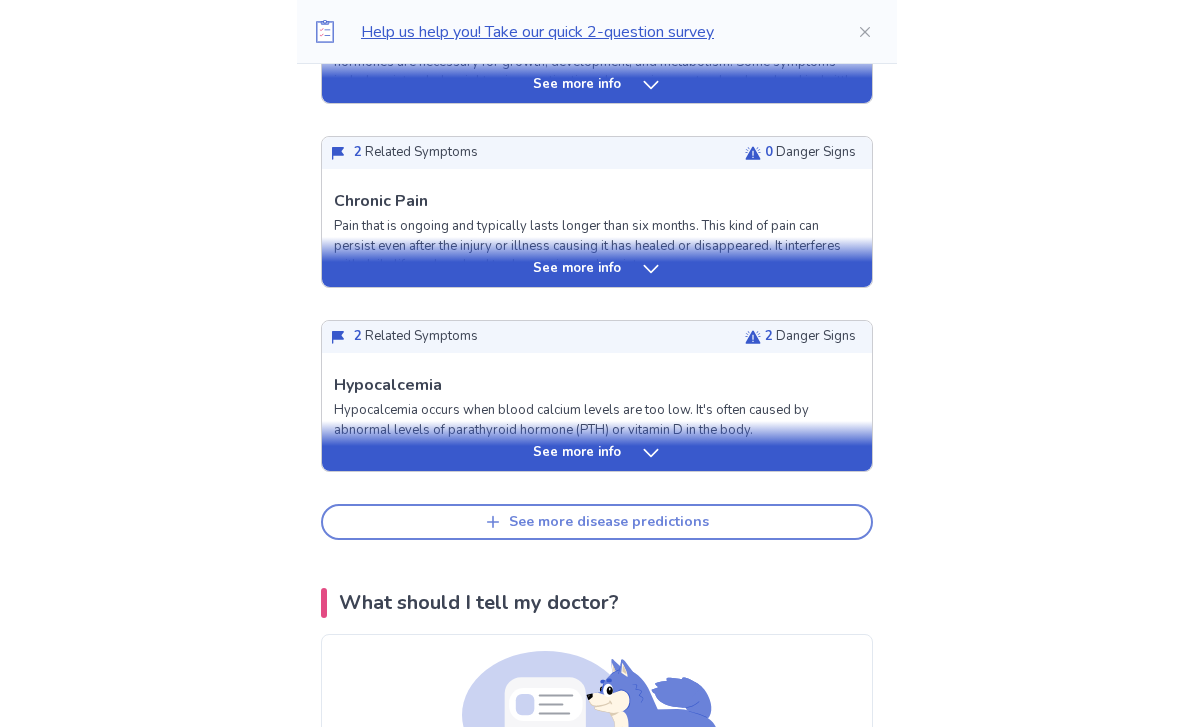 click on "See more disease predictions" at bounding box center [597, 522] 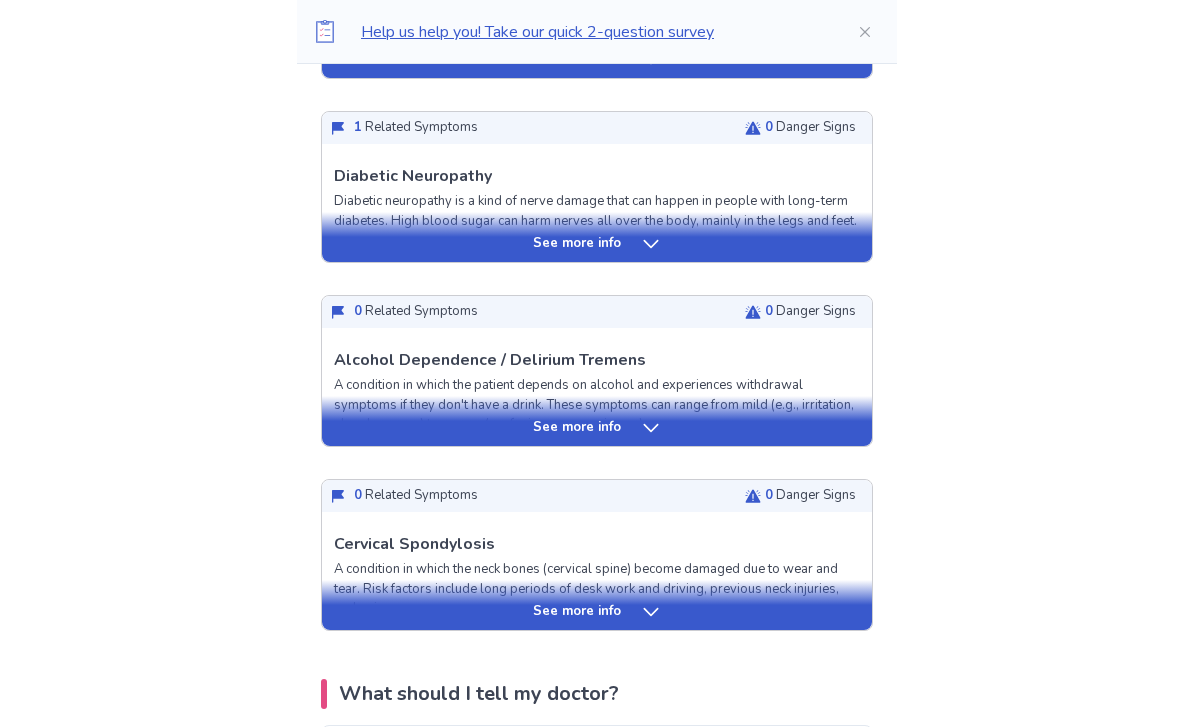 click on "See more info" at bounding box center [597, 429] 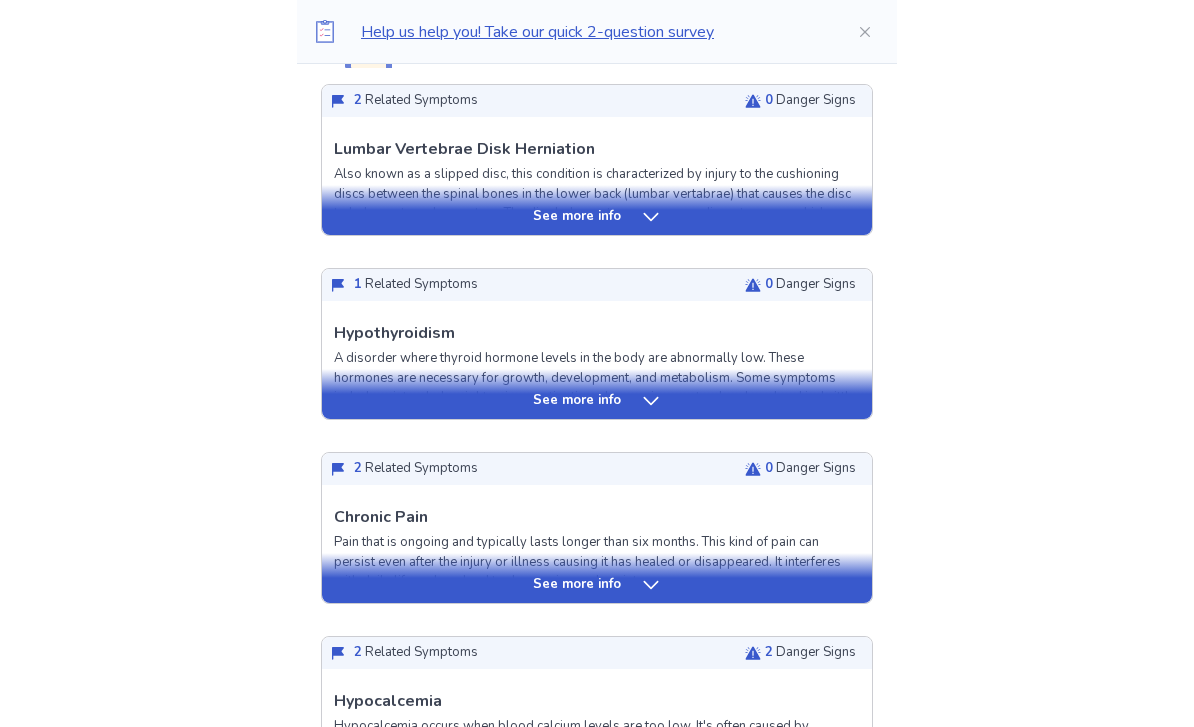 scroll, scrollTop: 550, scrollLeft: 0, axis: vertical 